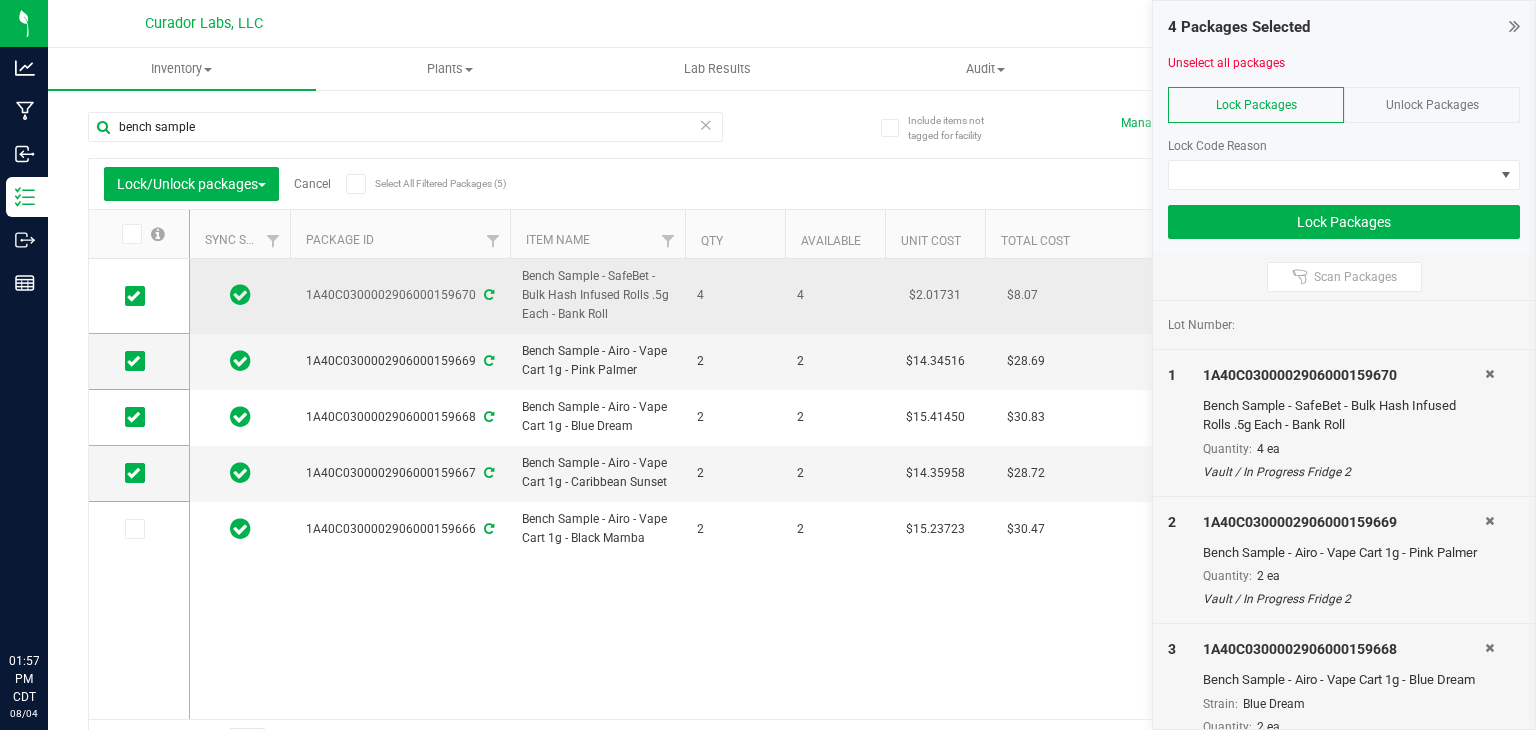 scroll, scrollTop: 0, scrollLeft: 0, axis: both 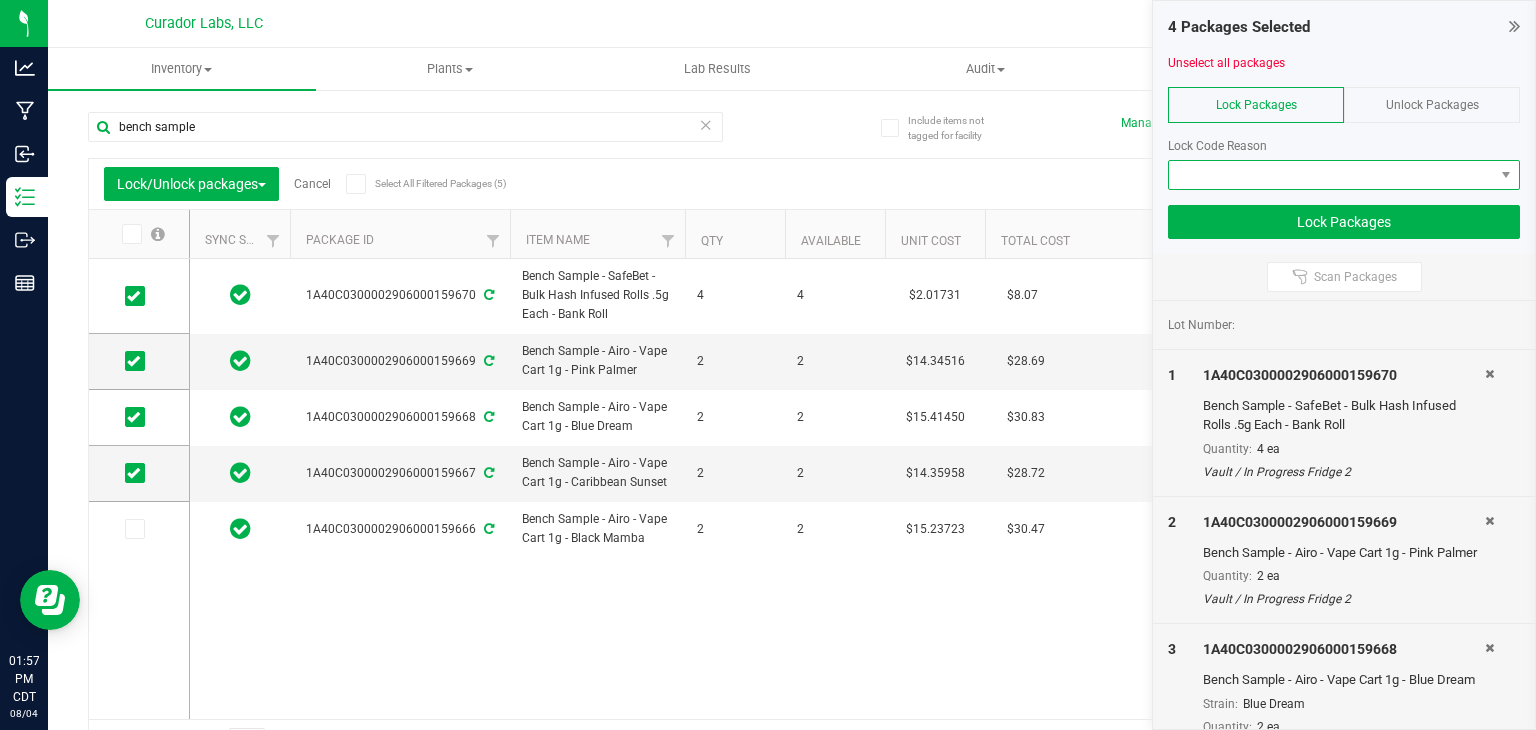 click at bounding box center [1331, 175] 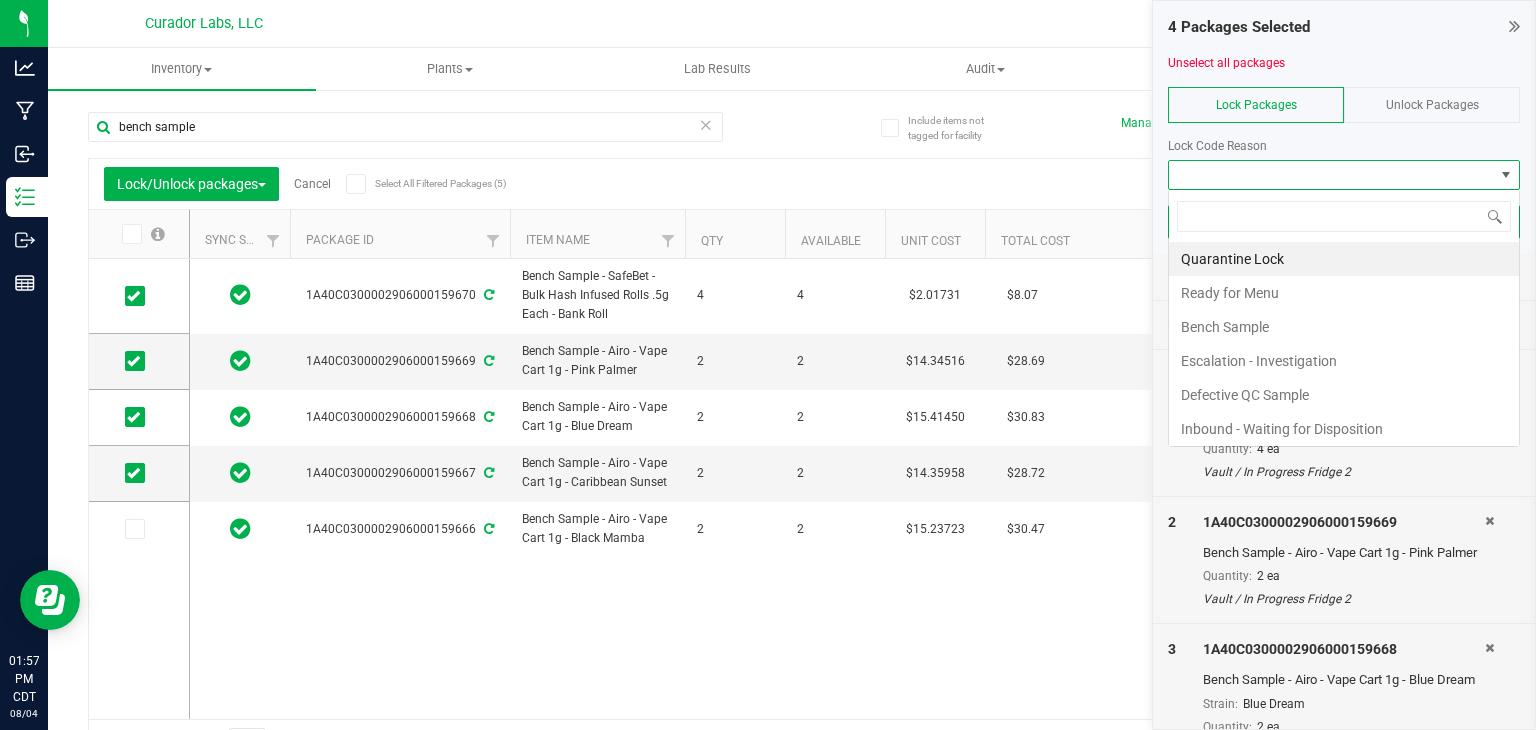 scroll, scrollTop: 99970, scrollLeft: 99647, axis: both 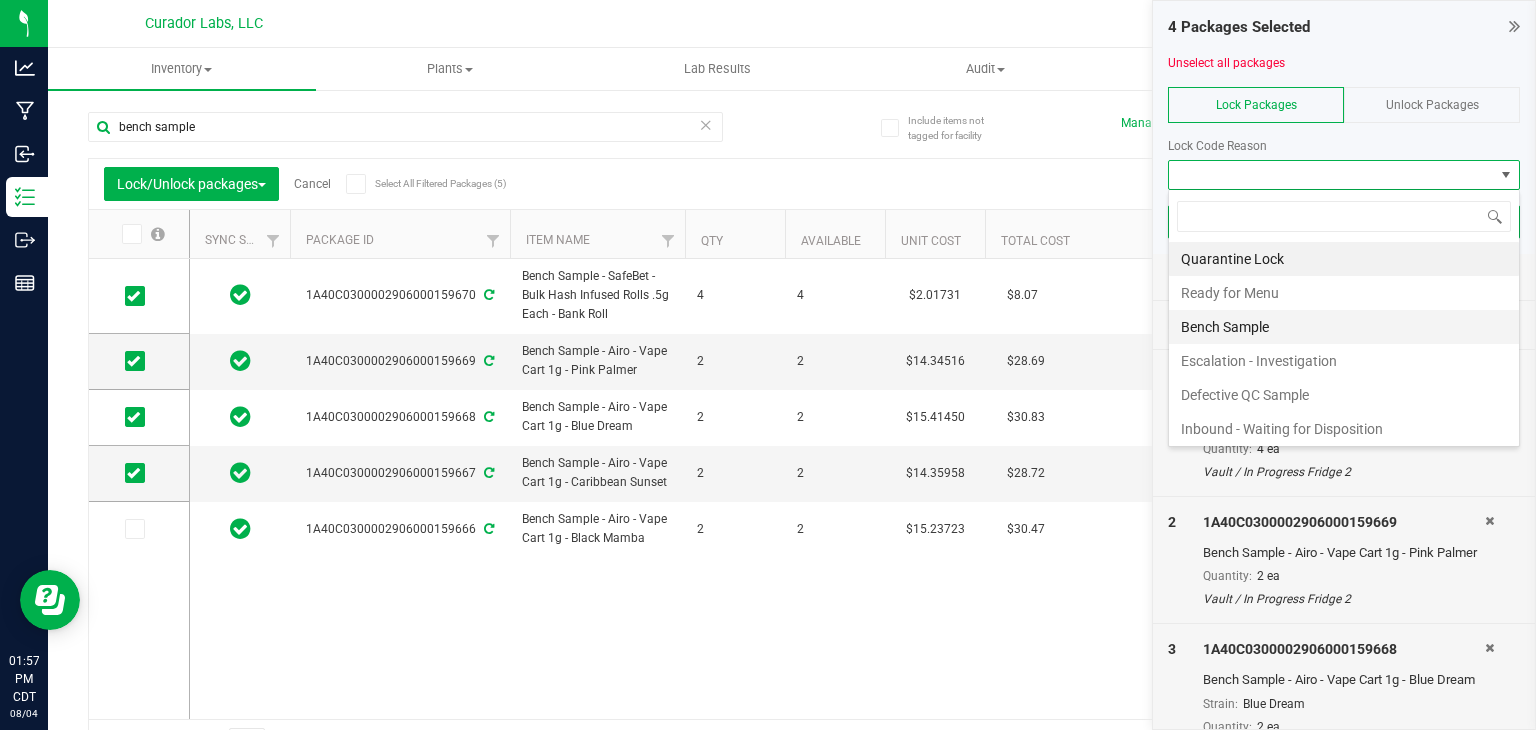 click on "Bench Sample" at bounding box center (1344, 327) 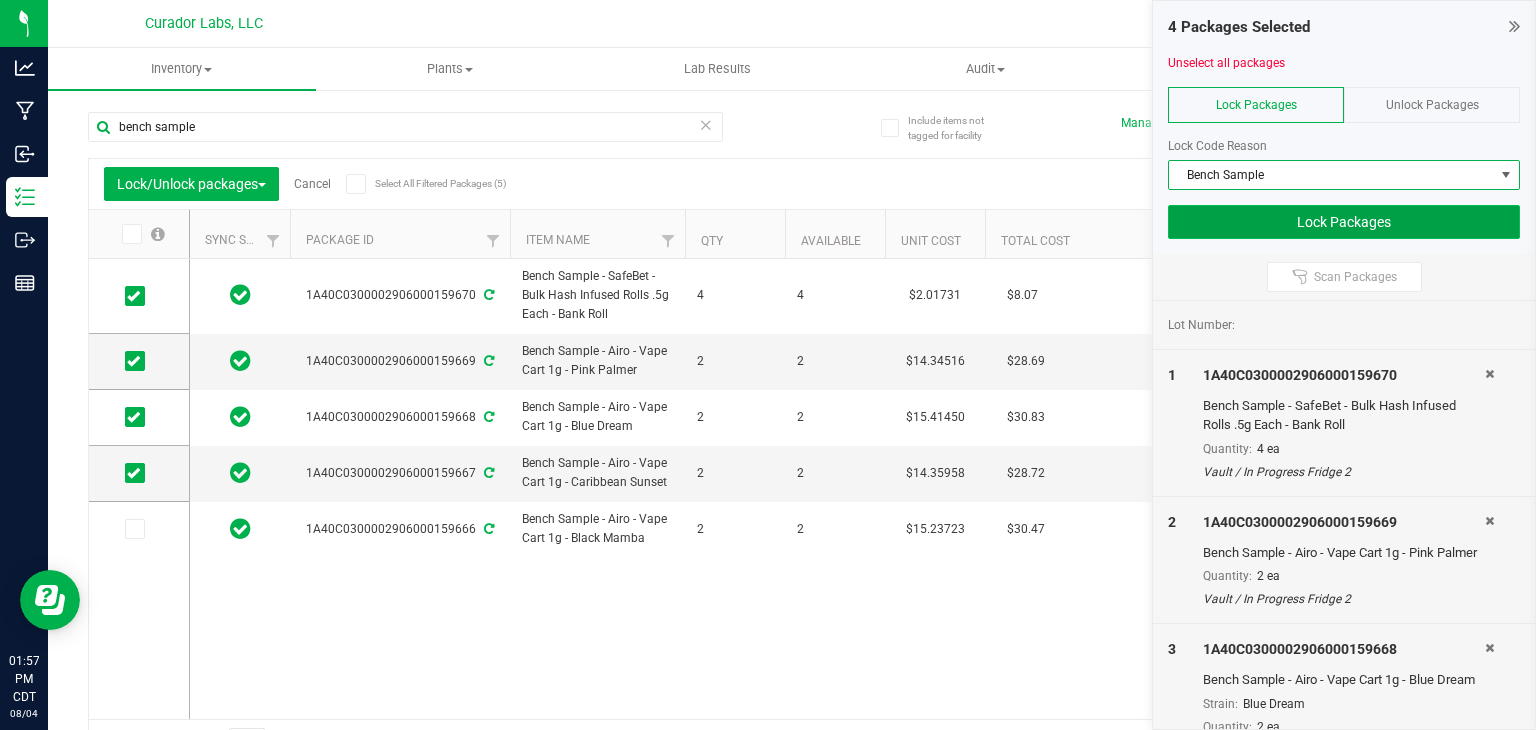 click on "Lock Packages" at bounding box center [1344, 222] 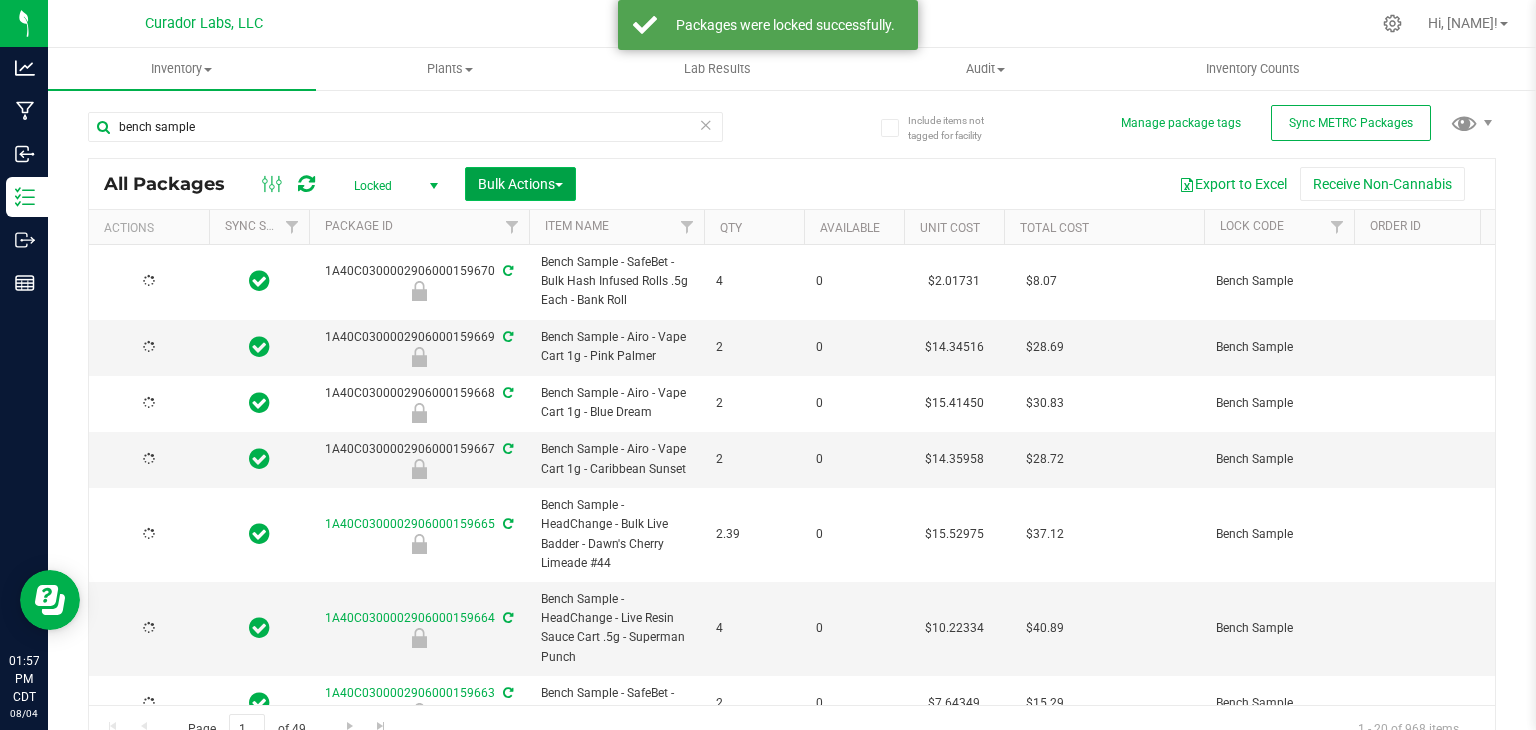 click on "Bulk Actions" at bounding box center [520, 184] 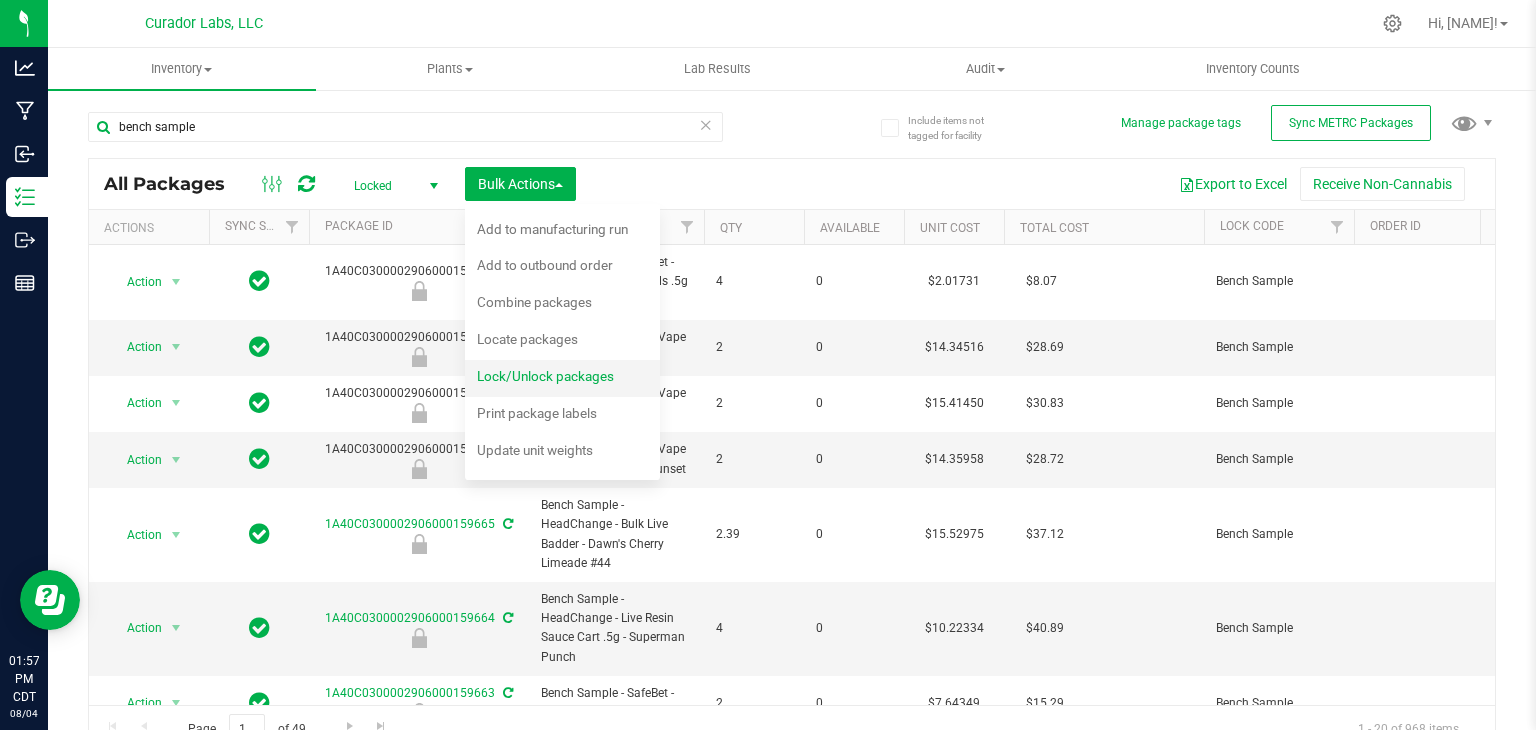 click on "Lock/Unlock packages" at bounding box center [545, 376] 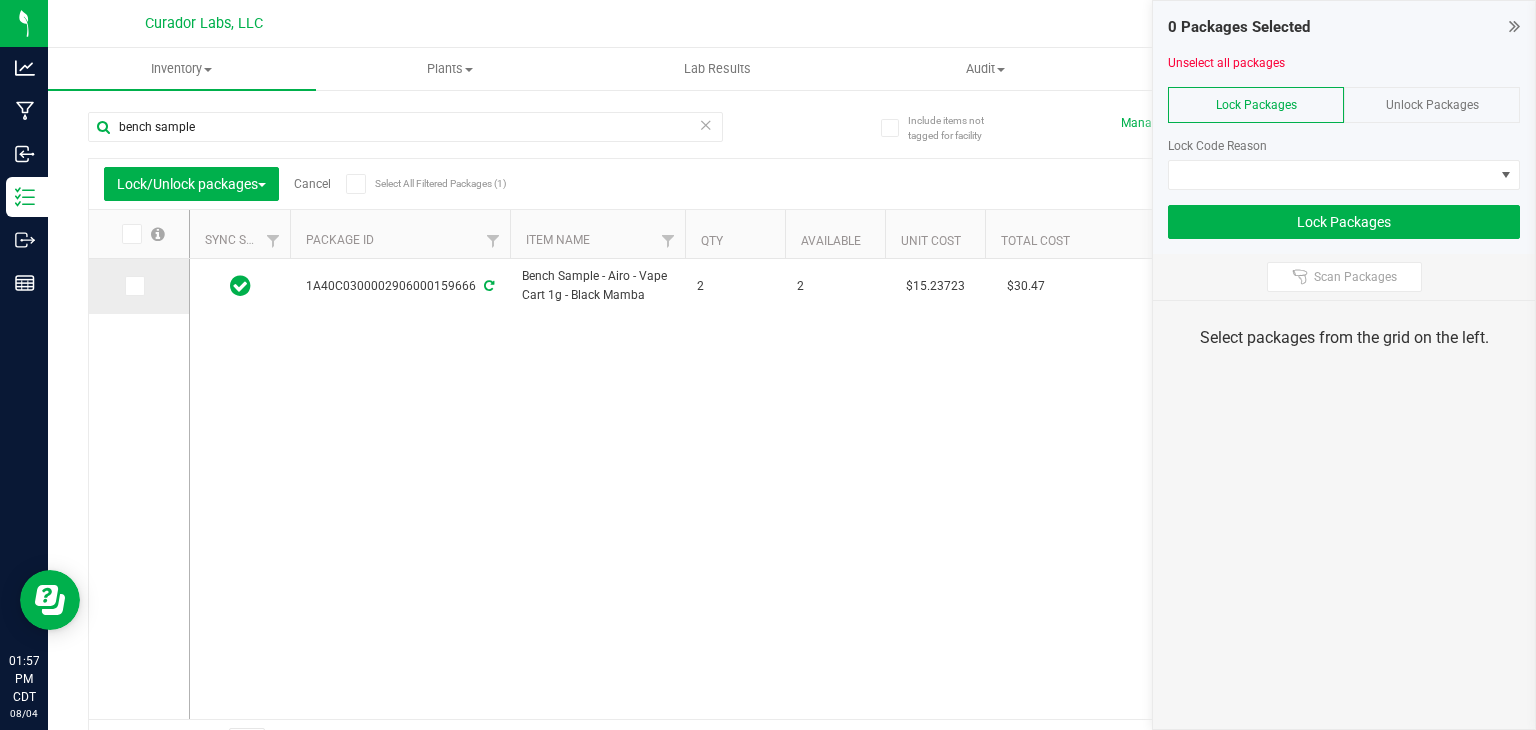 click at bounding box center (133, 286) 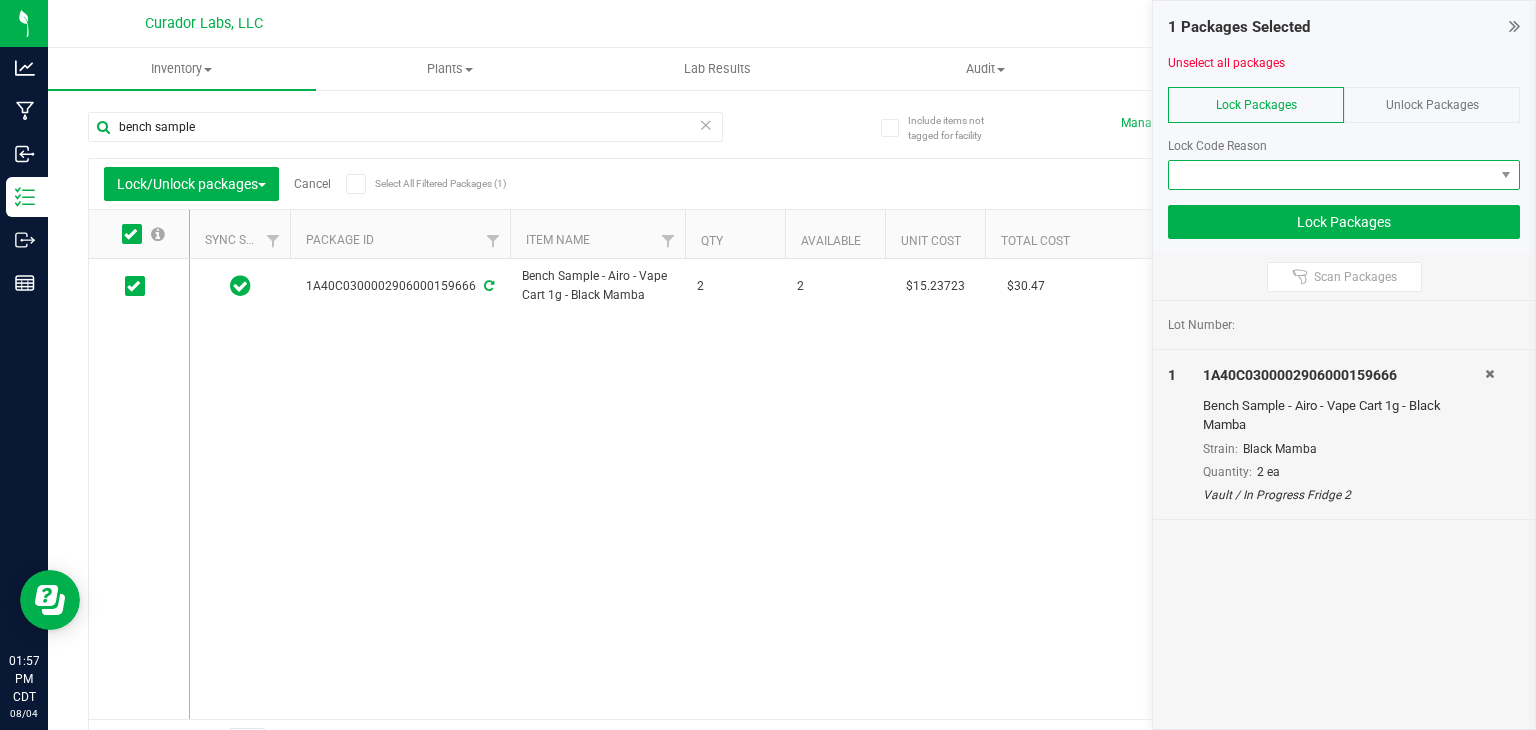 click at bounding box center (1331, 175) 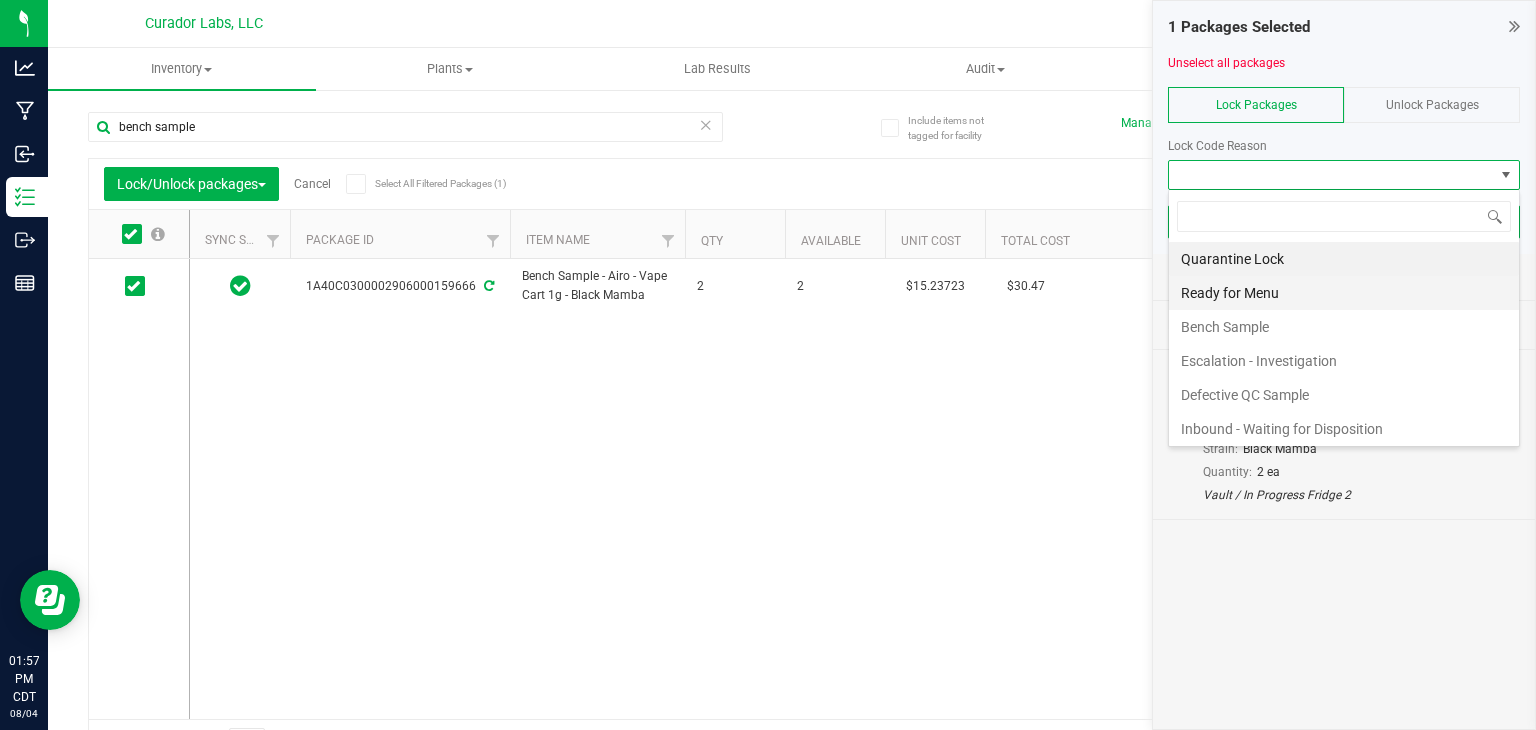scroll, scrollTop: 99970, scrollLeft: 99647, axis: both 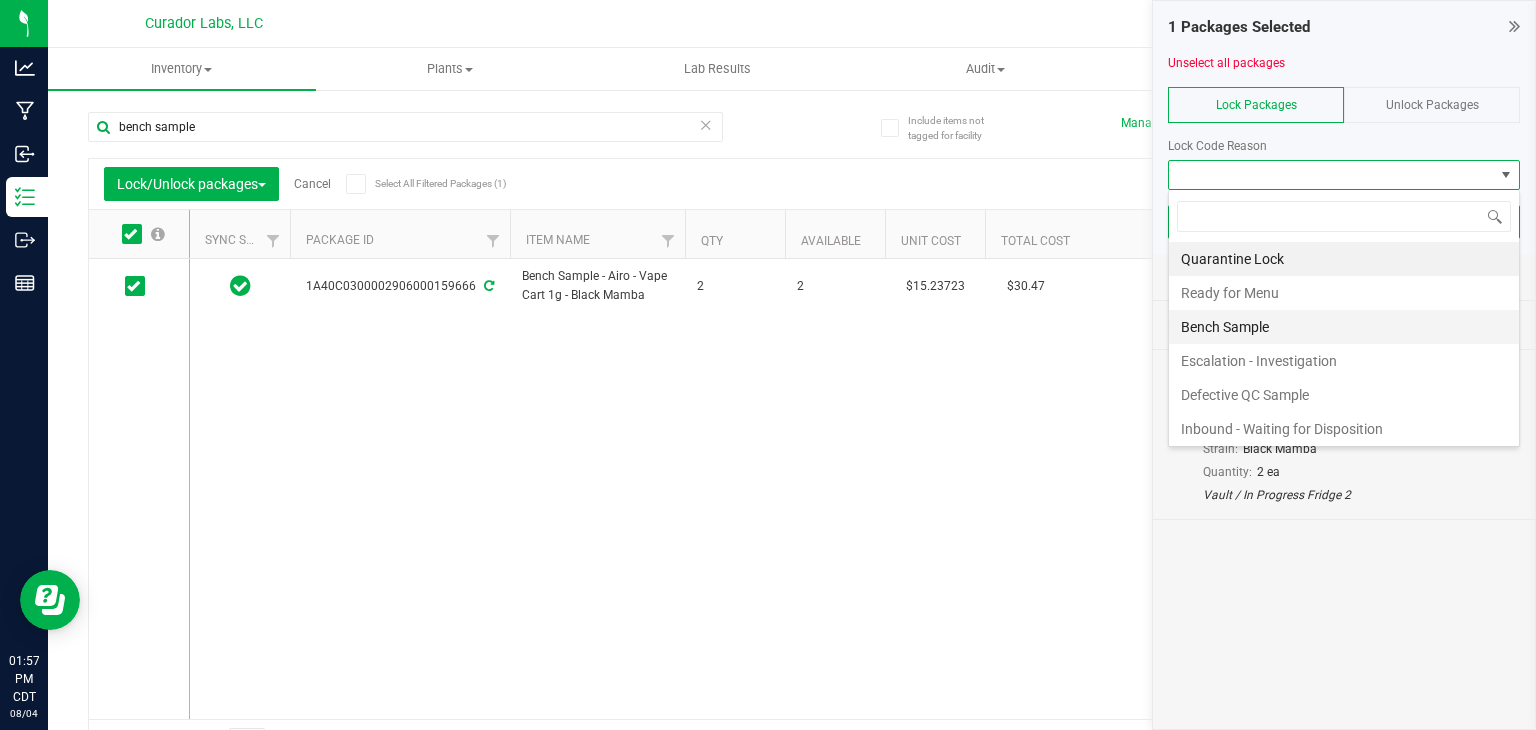click on "Bench Sample" at bounding box center (1344, 327) 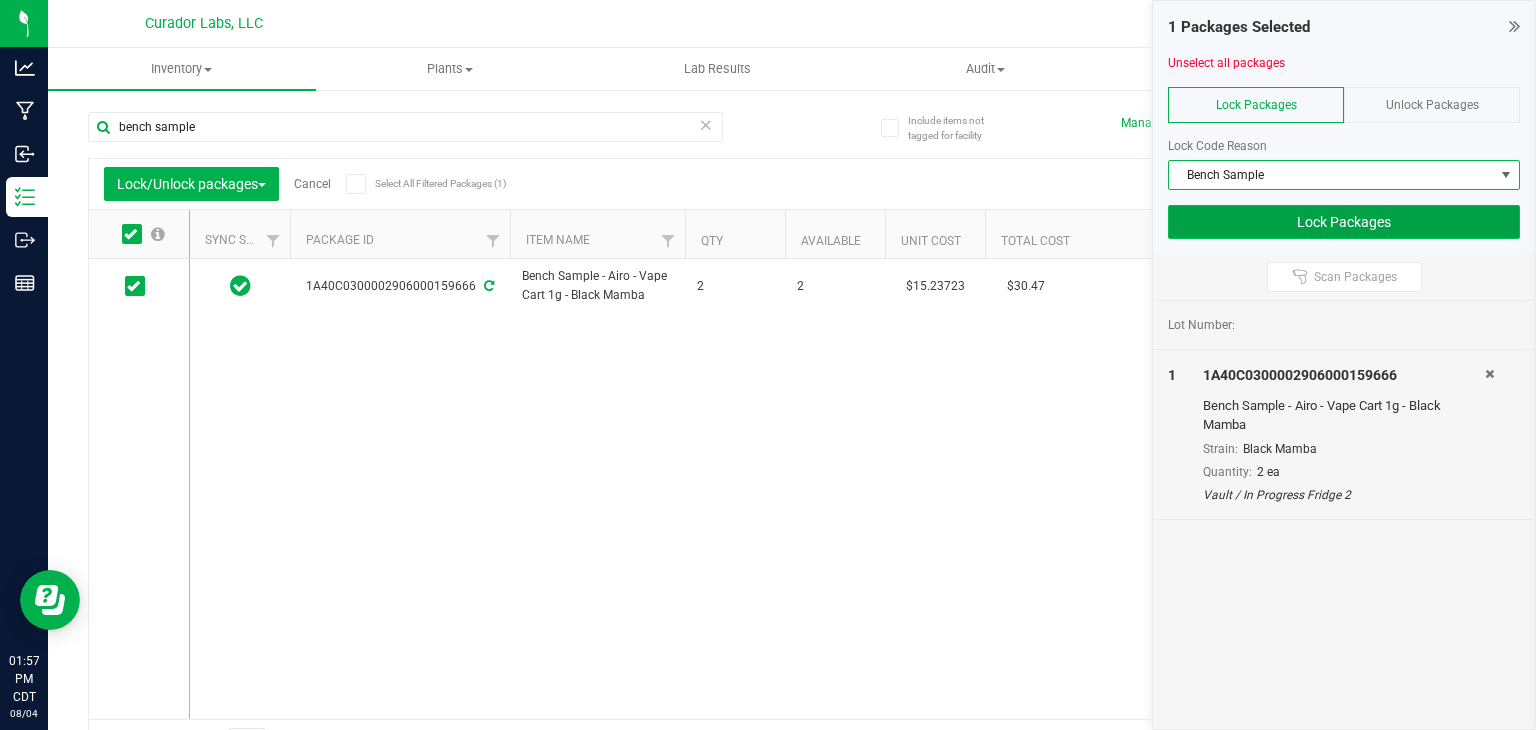 click on "Lock Packages" at bounding box center (1344, 222) 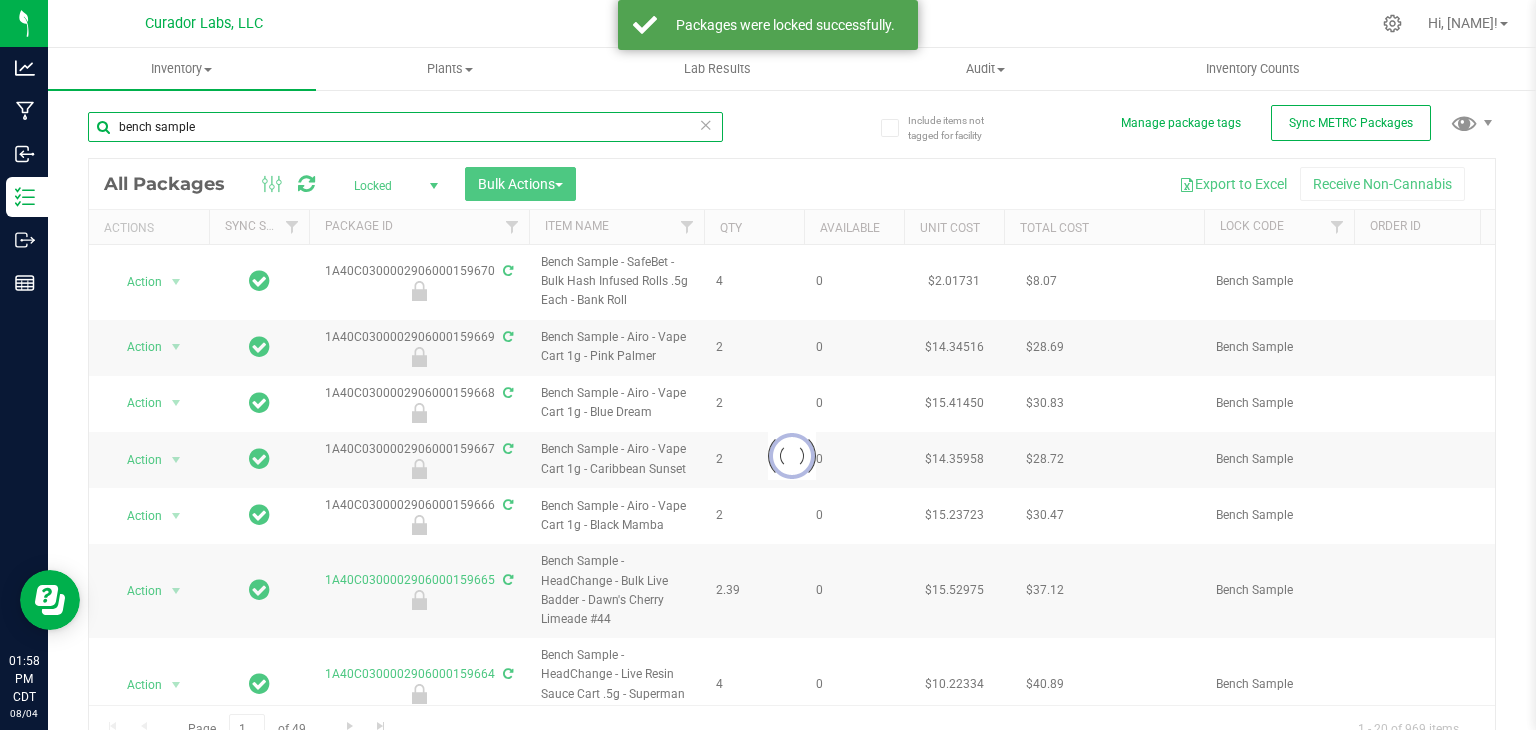 click on "bench sample" at bounding box center (405, 127) 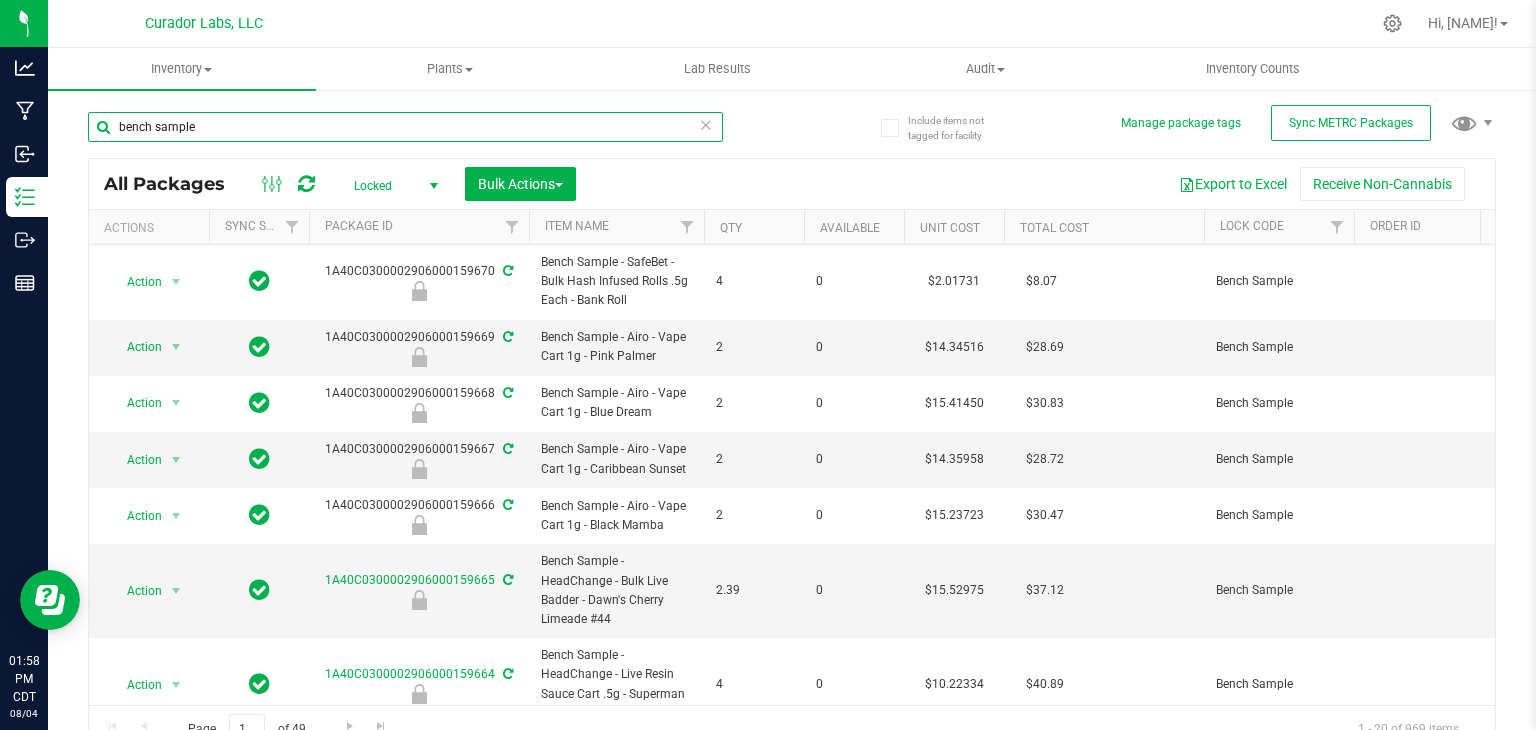 paste on "M00002243101: SafeBet - Diamonds - Rolls - .5g 3pk - Final Packaging - Cheeba Cheeba" 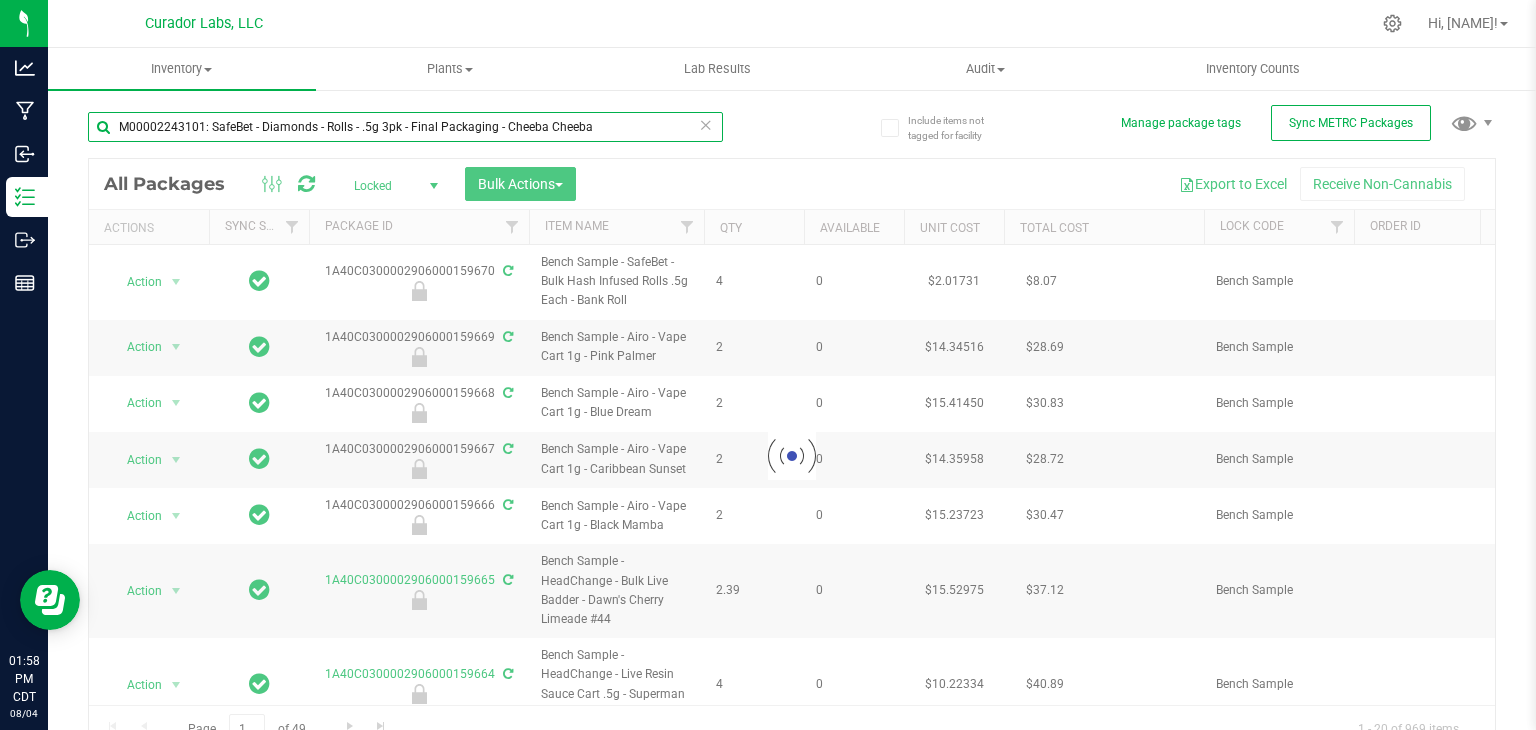 type on "M00002243101: SafeBet - Diamonds - Rolls - .5g 3pk - Final Packaging - Cheeba Cheeba" 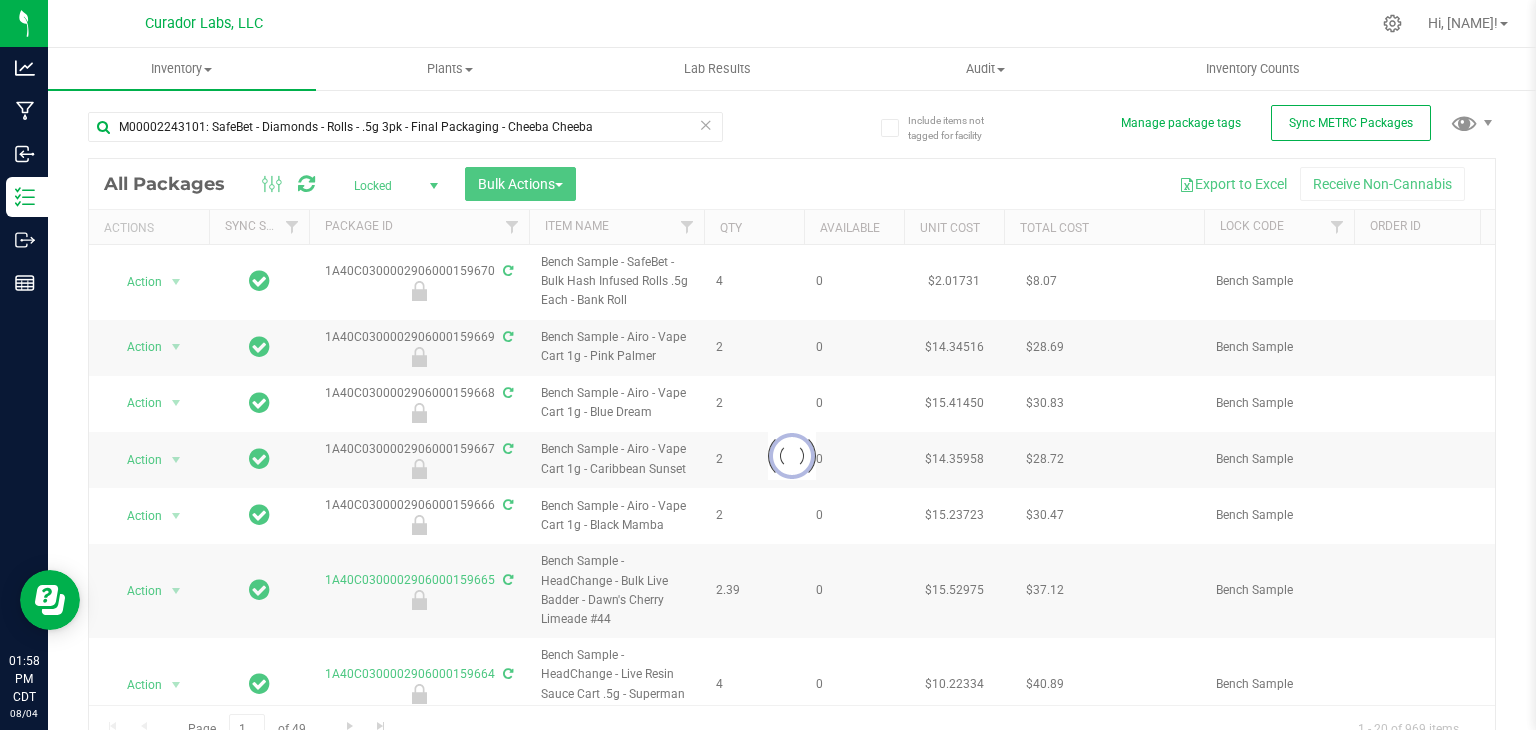 click at bounding box center [792, 456] 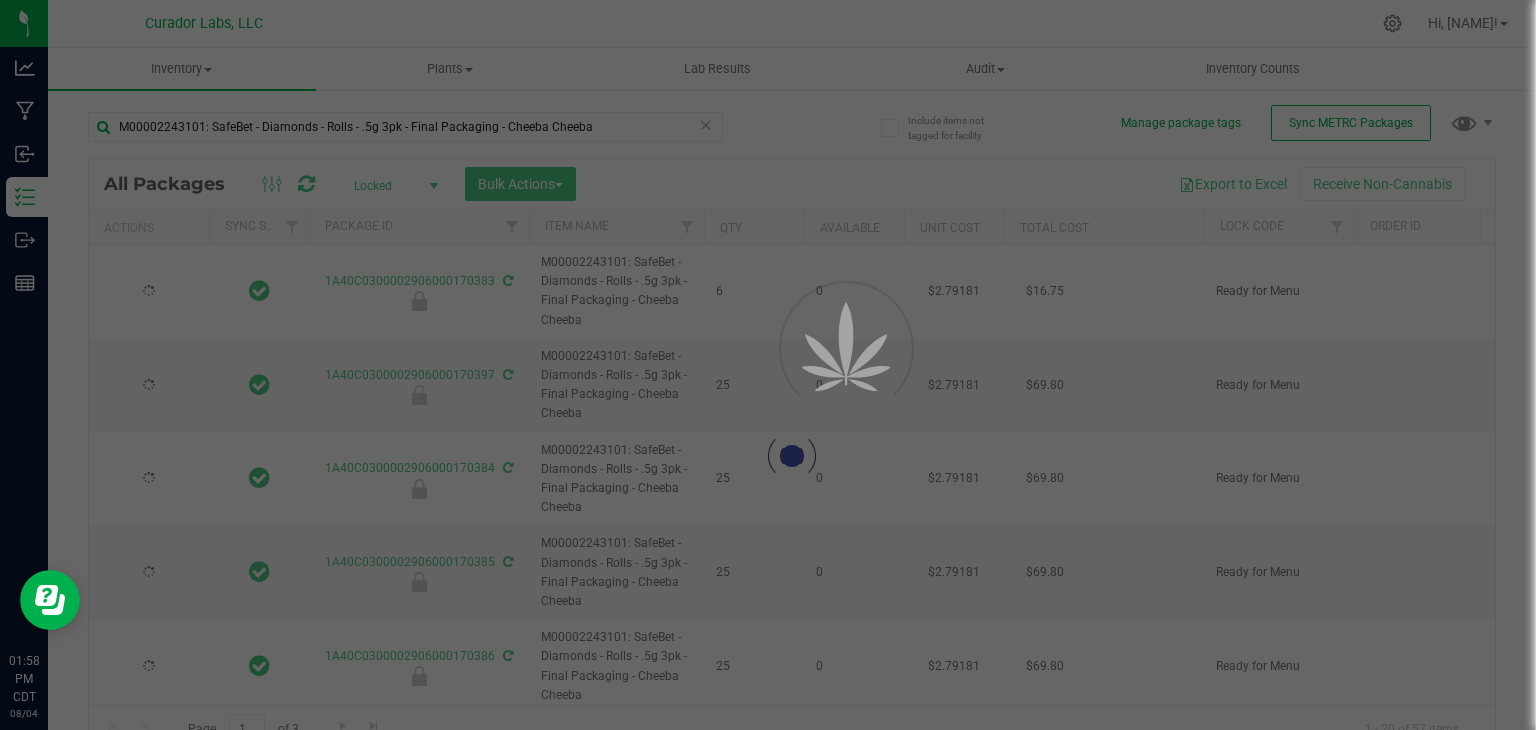 click at bounding box center (792, 456) 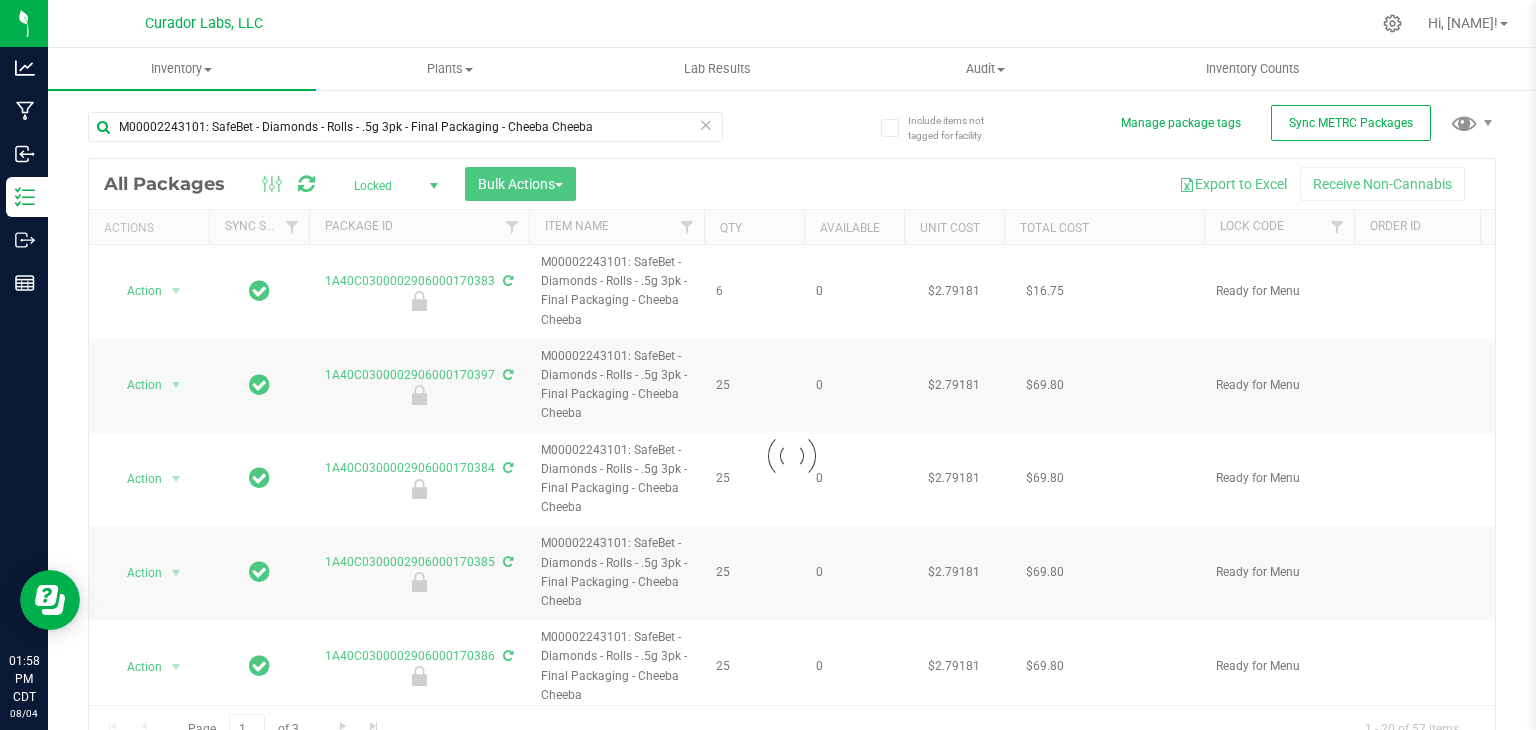 click at bounding box center (434, 186) 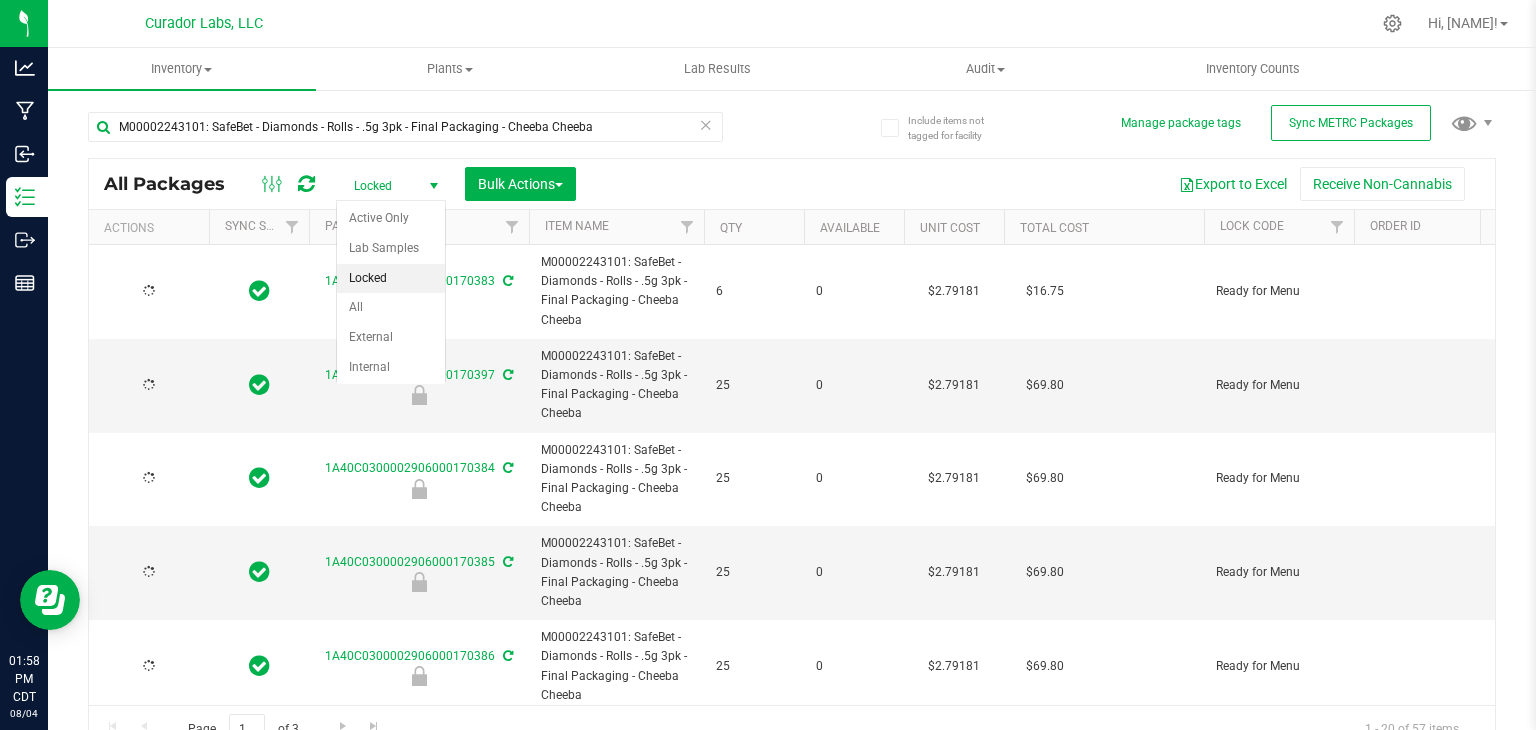 click at bounding box center [434, 186] 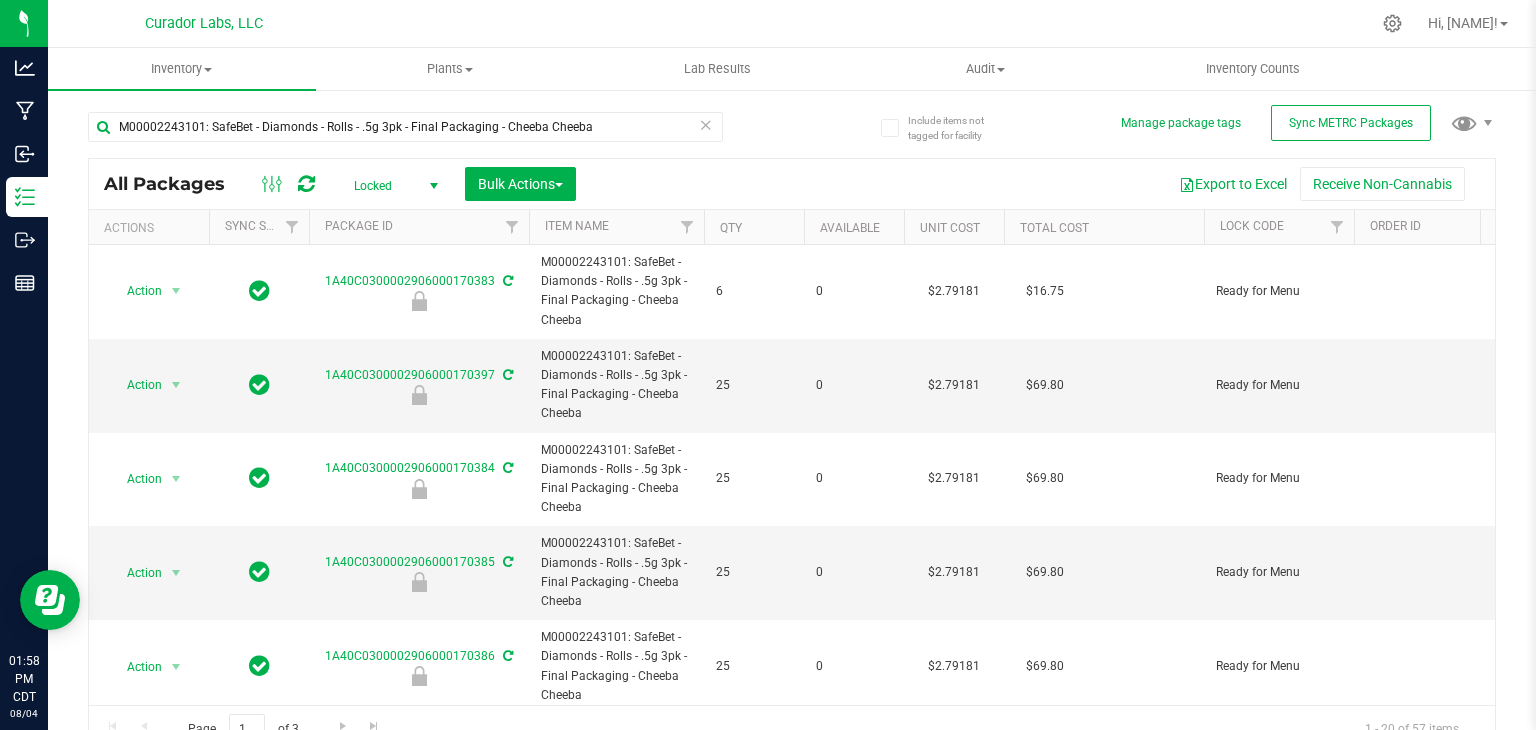 click at bounding box center (434, 186) 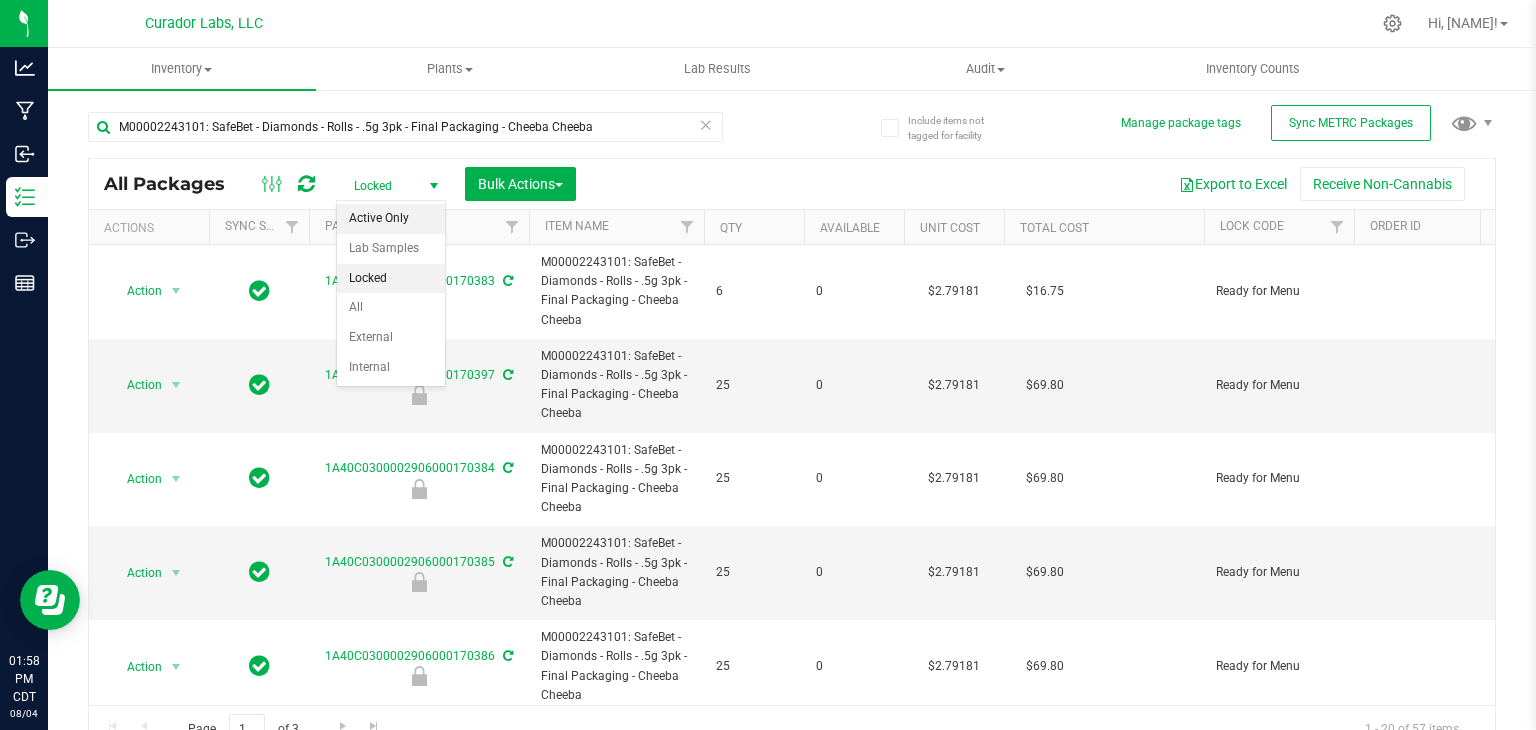 click on "Active Only" at bounding box center (391, 219) 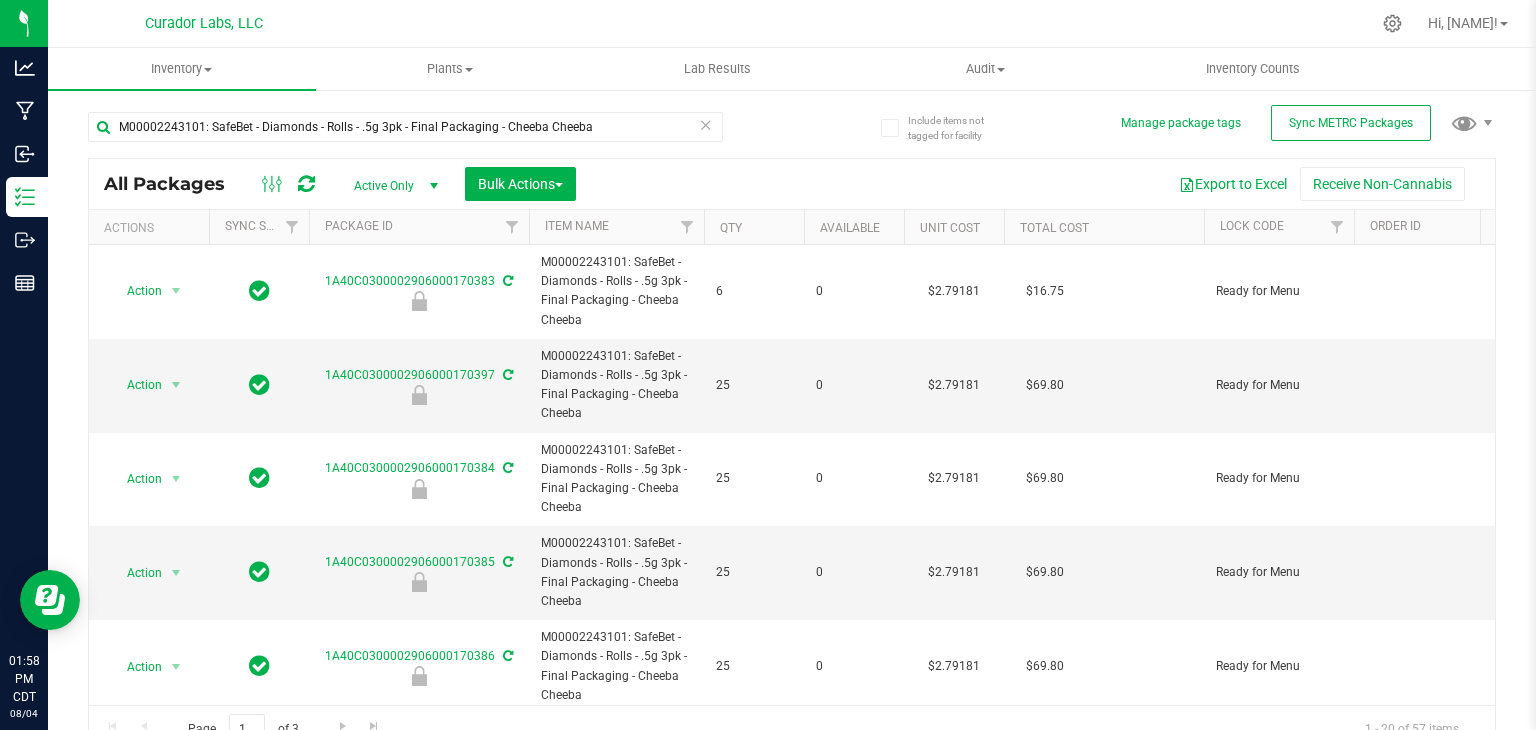 scroll, scrollTop: 0, scrollLeft: 602, axis: horizontal 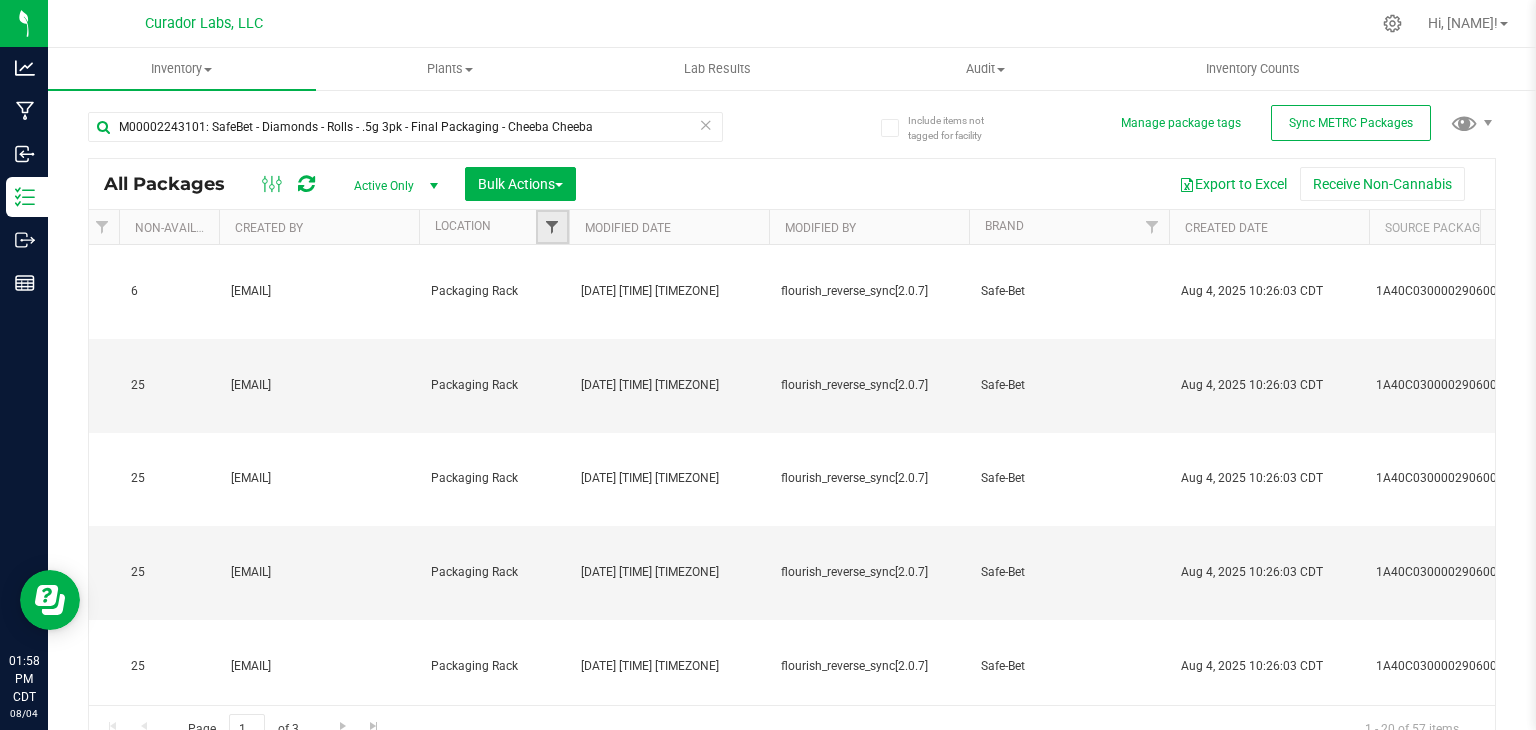 click at bounding box center (552, 227) 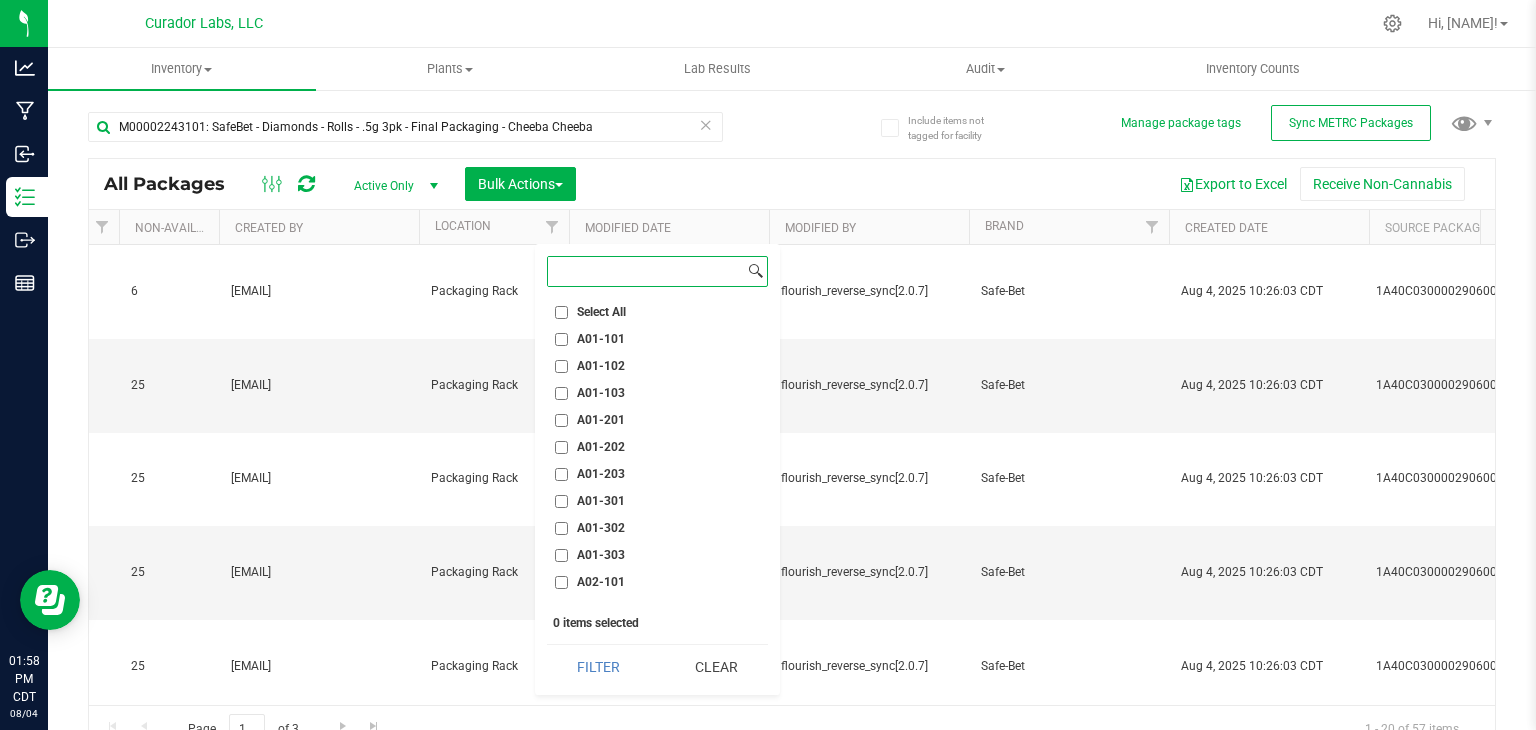 click at bounding box center [646, 271] 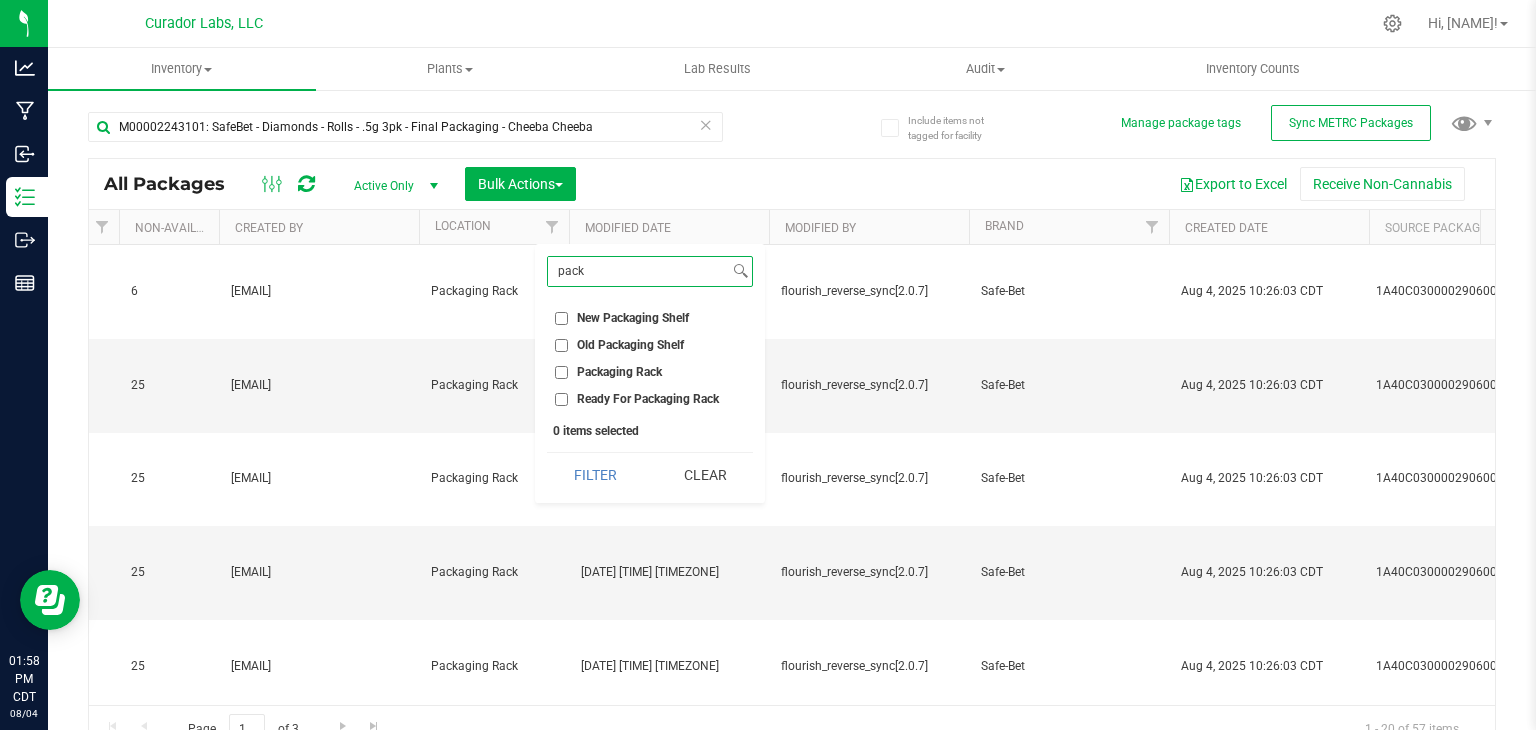 type on "pack" 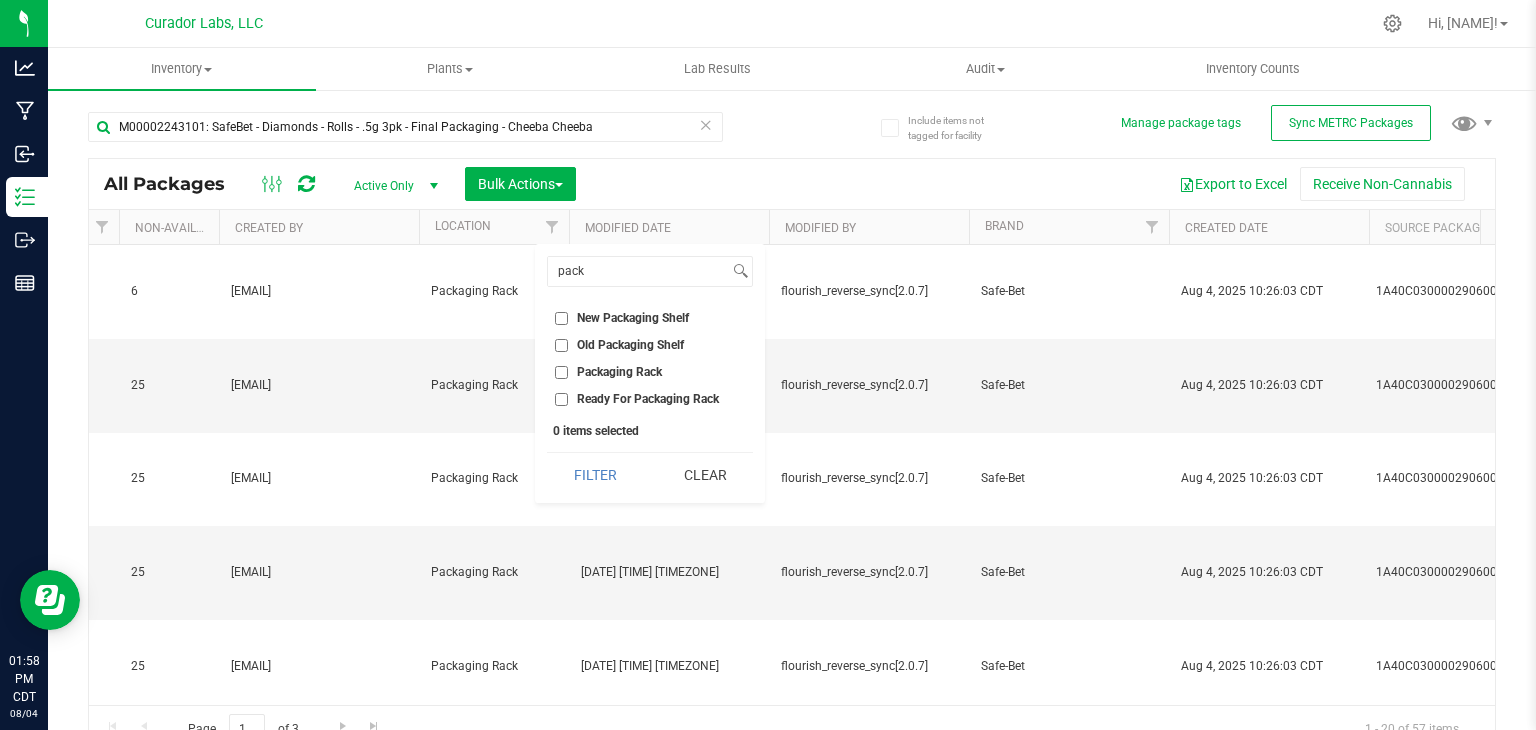 click on "Packaging Rack" at bounding box center (619, 372) 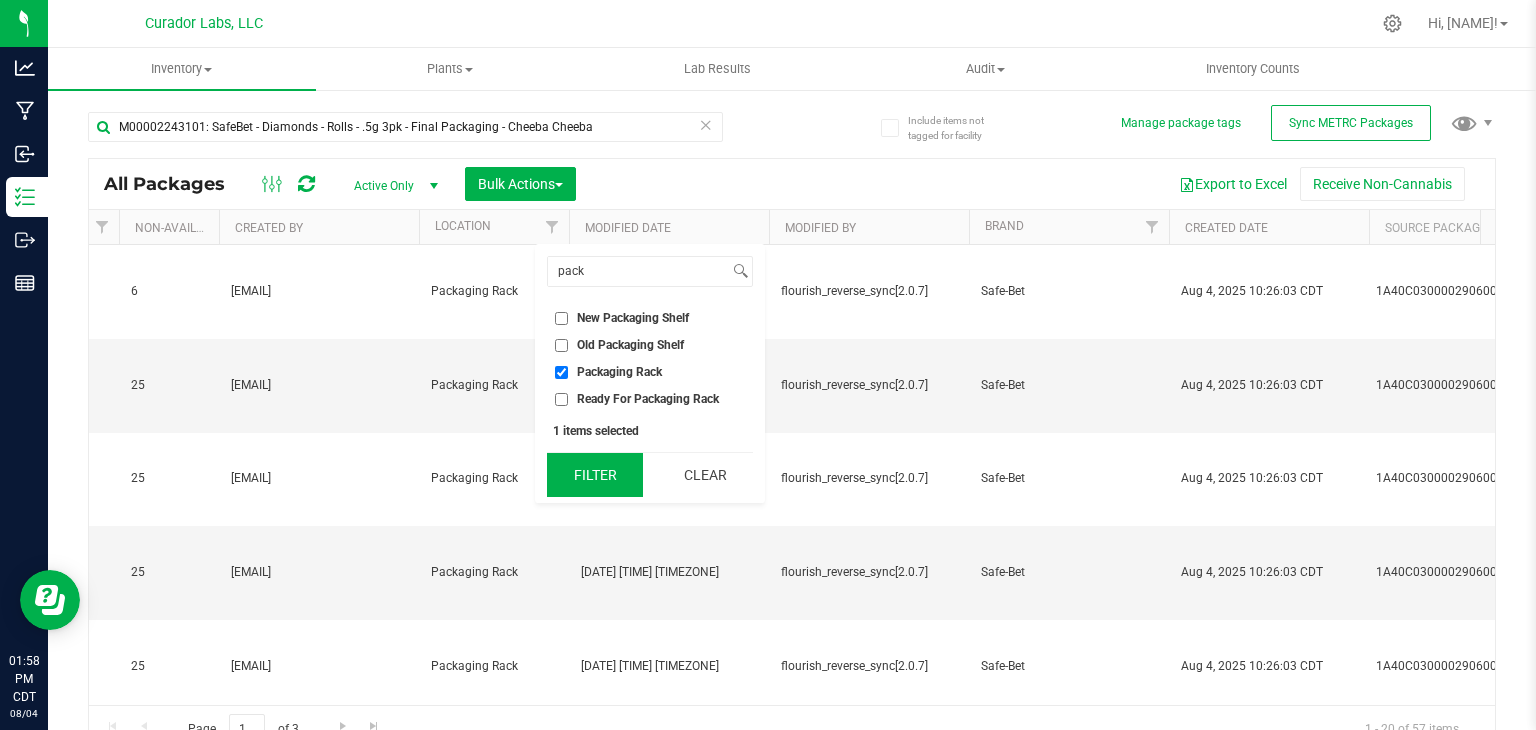 click on "Filter" at bounding box center [595, 475] 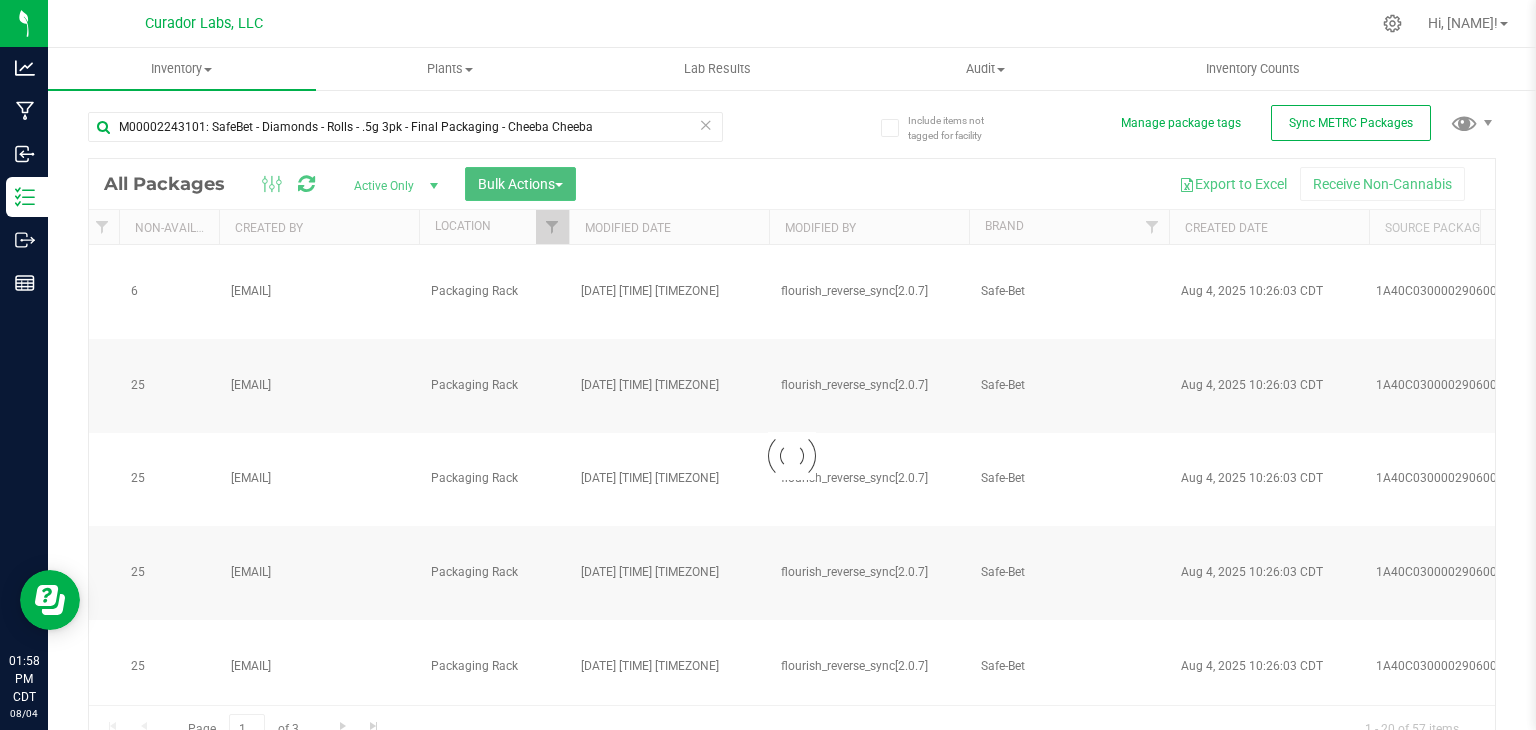 click on "Bulk Actions" at bounding box center [520, 184] 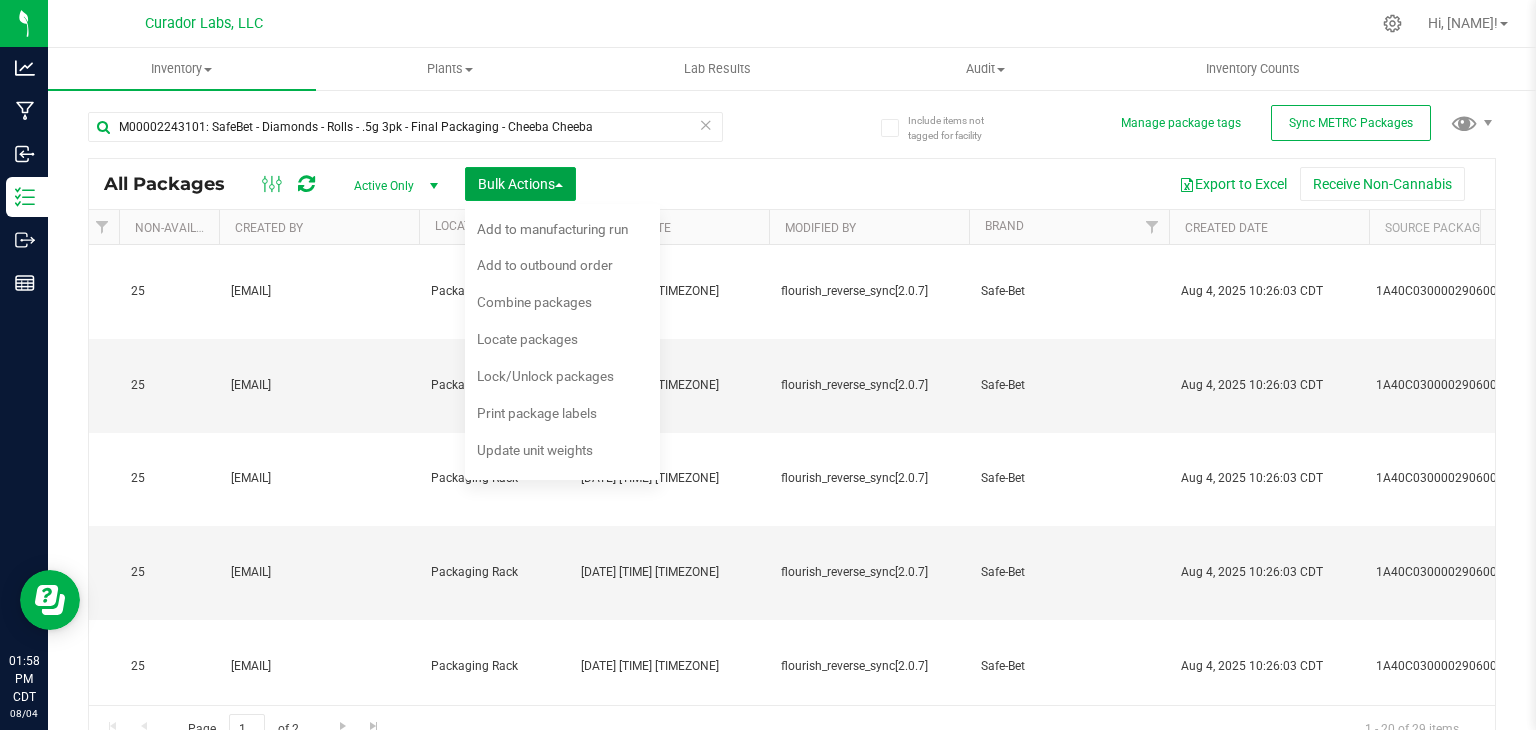 type on "2026-07-26" 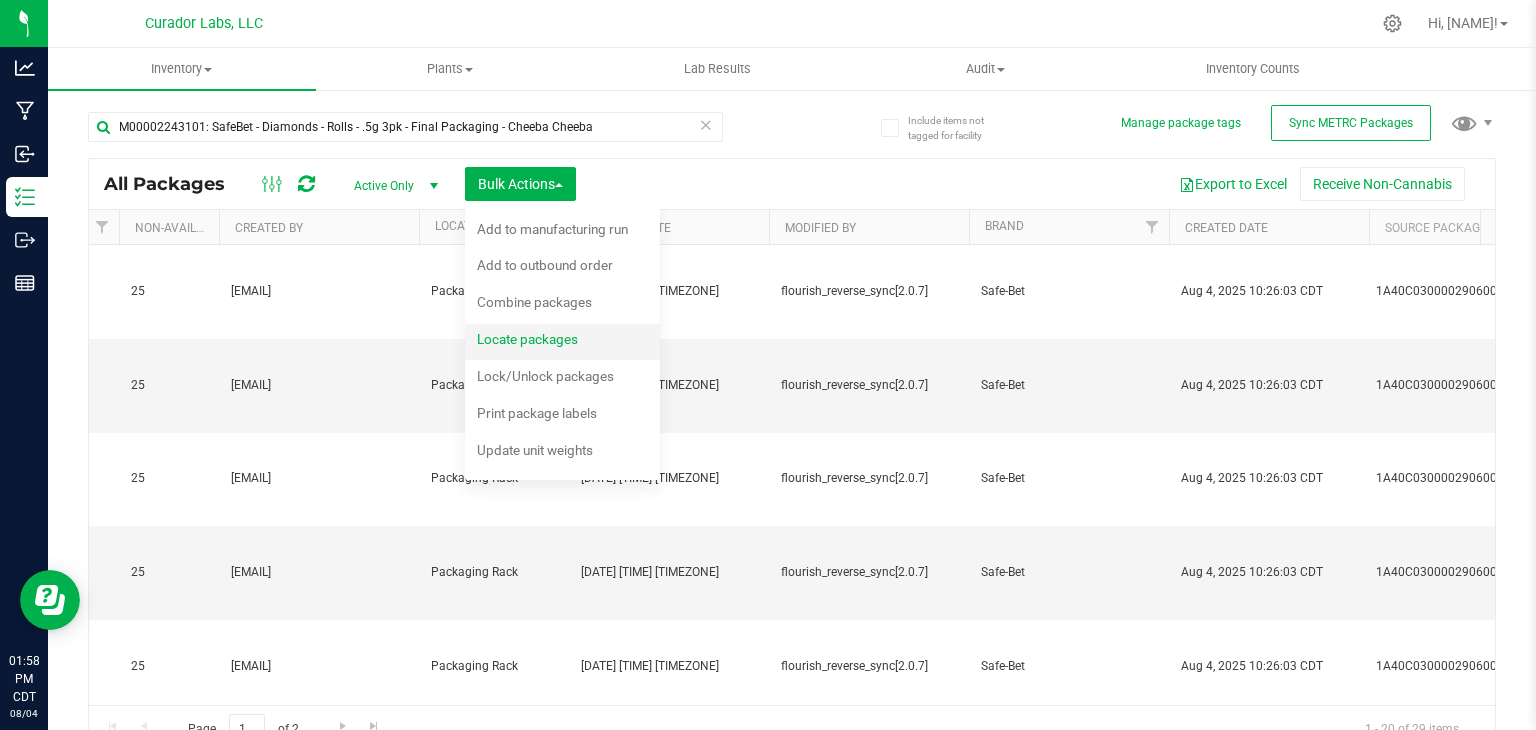 click on "Locate packages" at bounding box center [527, 339] 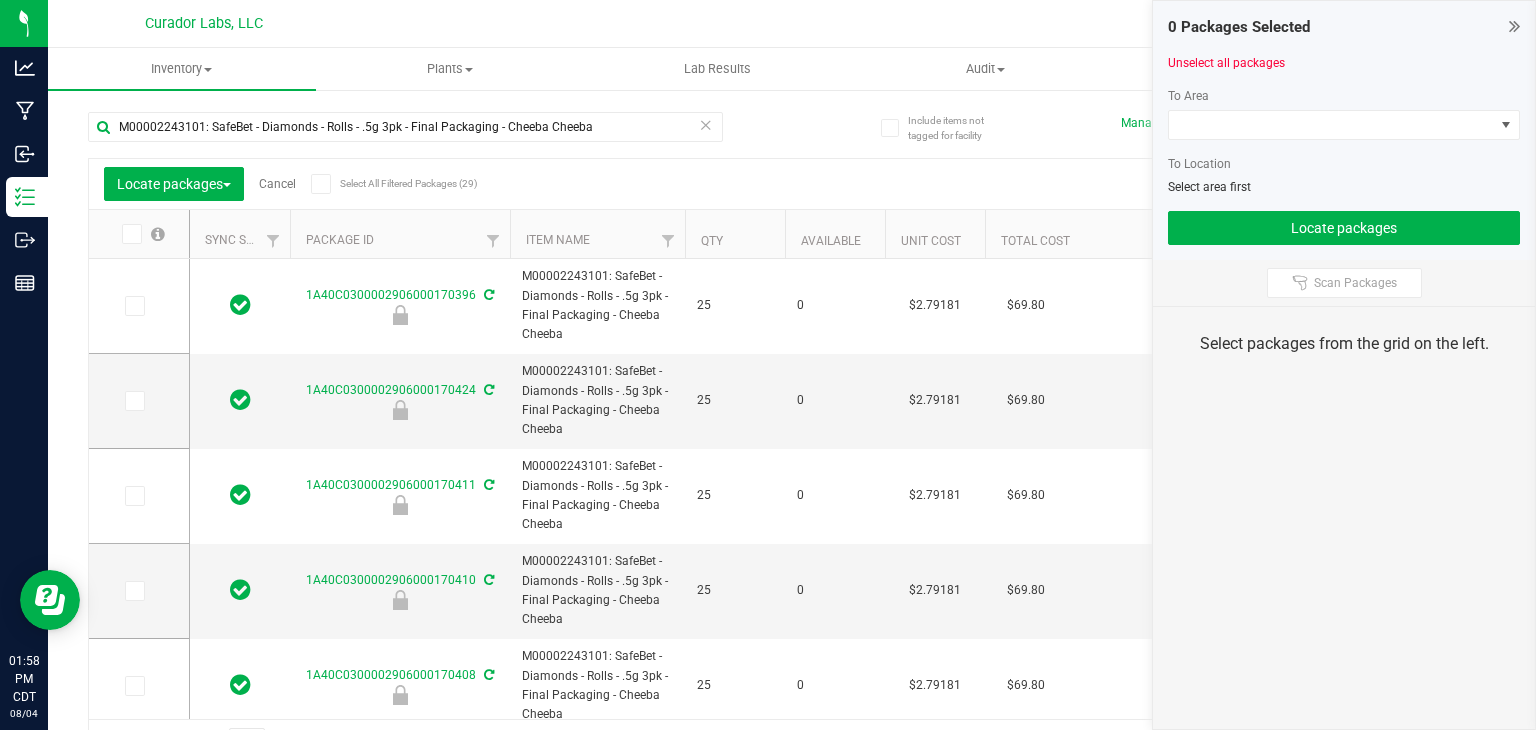 click on "Qty" at bounding box center (735, 234) 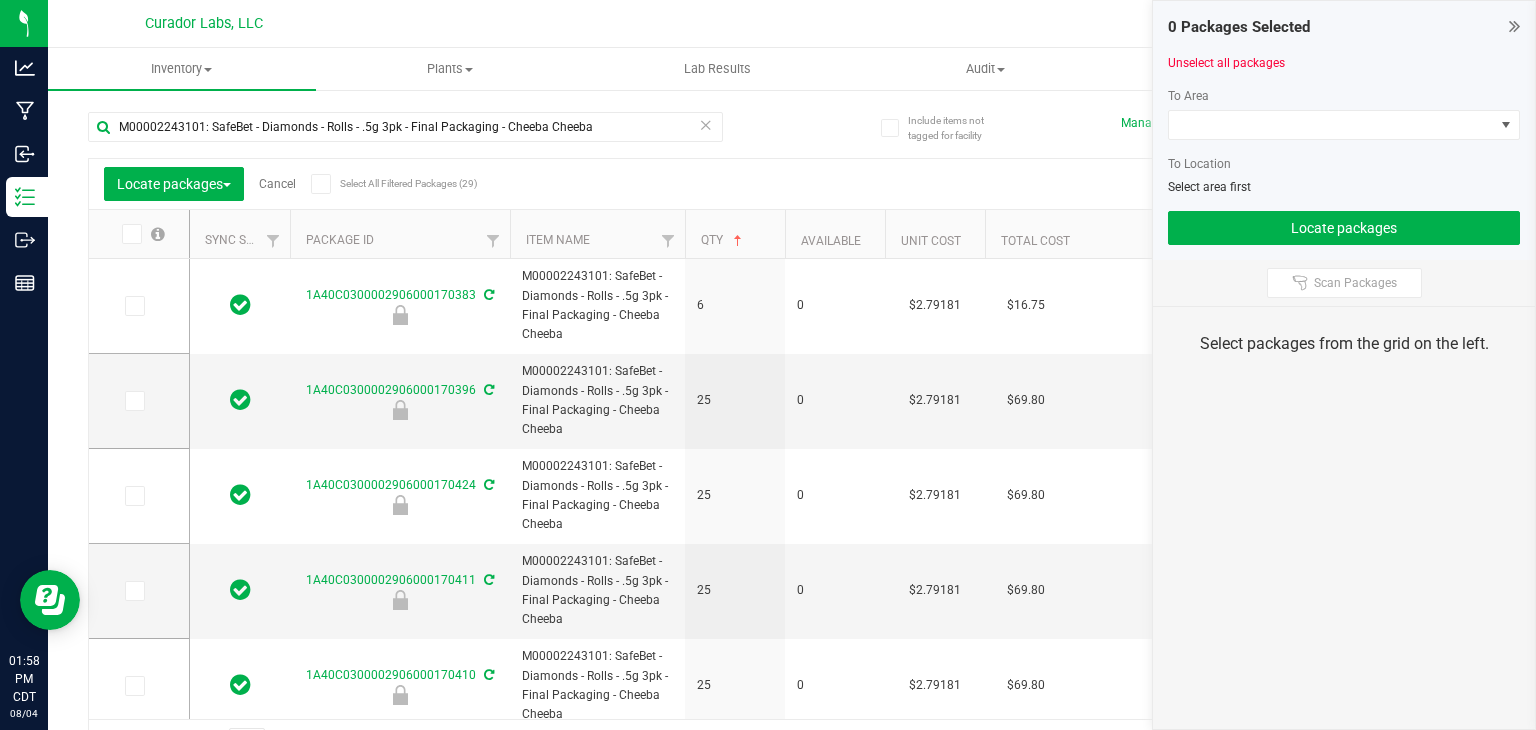 type on "2026-07-26" 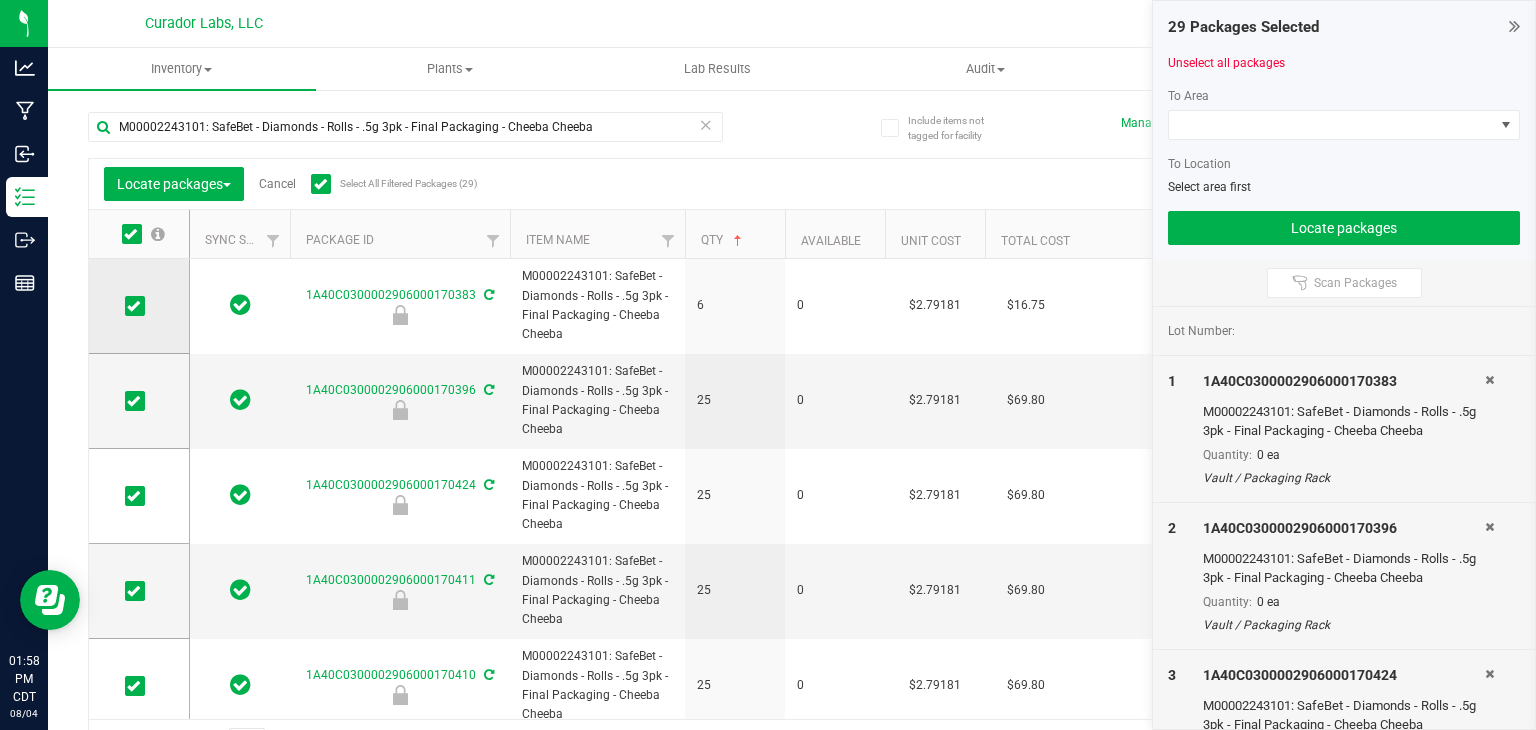 click at bounding box center [133, 306] 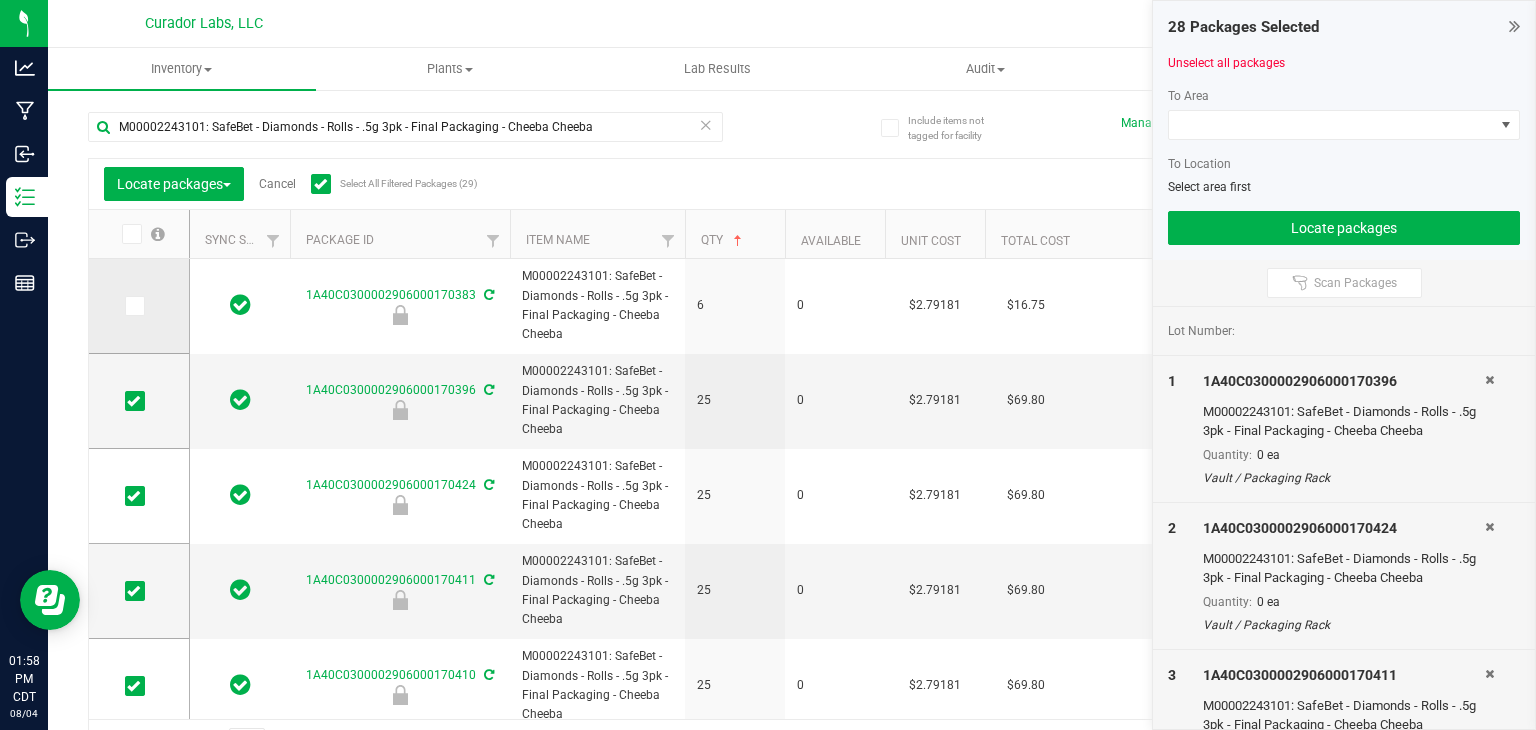 click at bounding box center [135, 306] 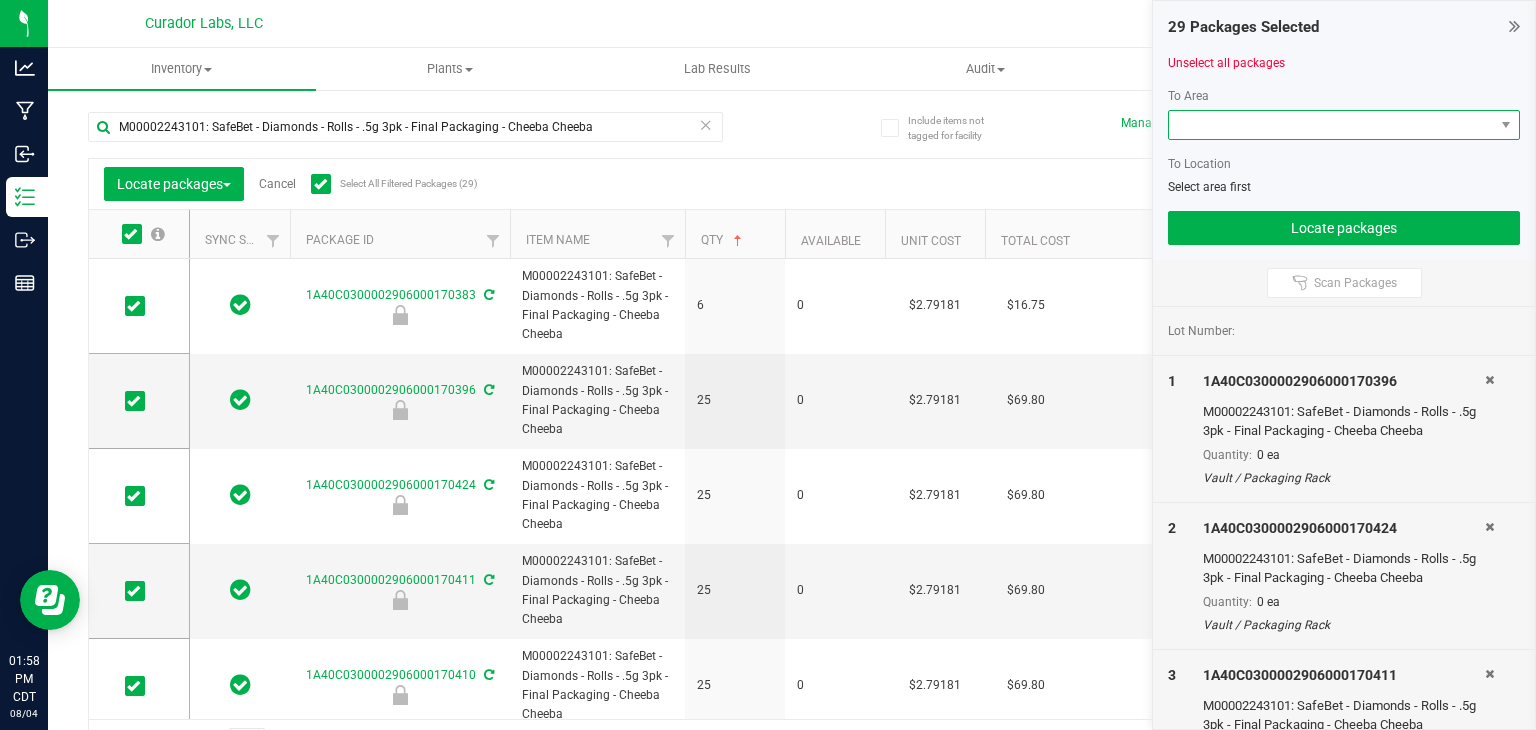 click at bounding box center [1331, 125] 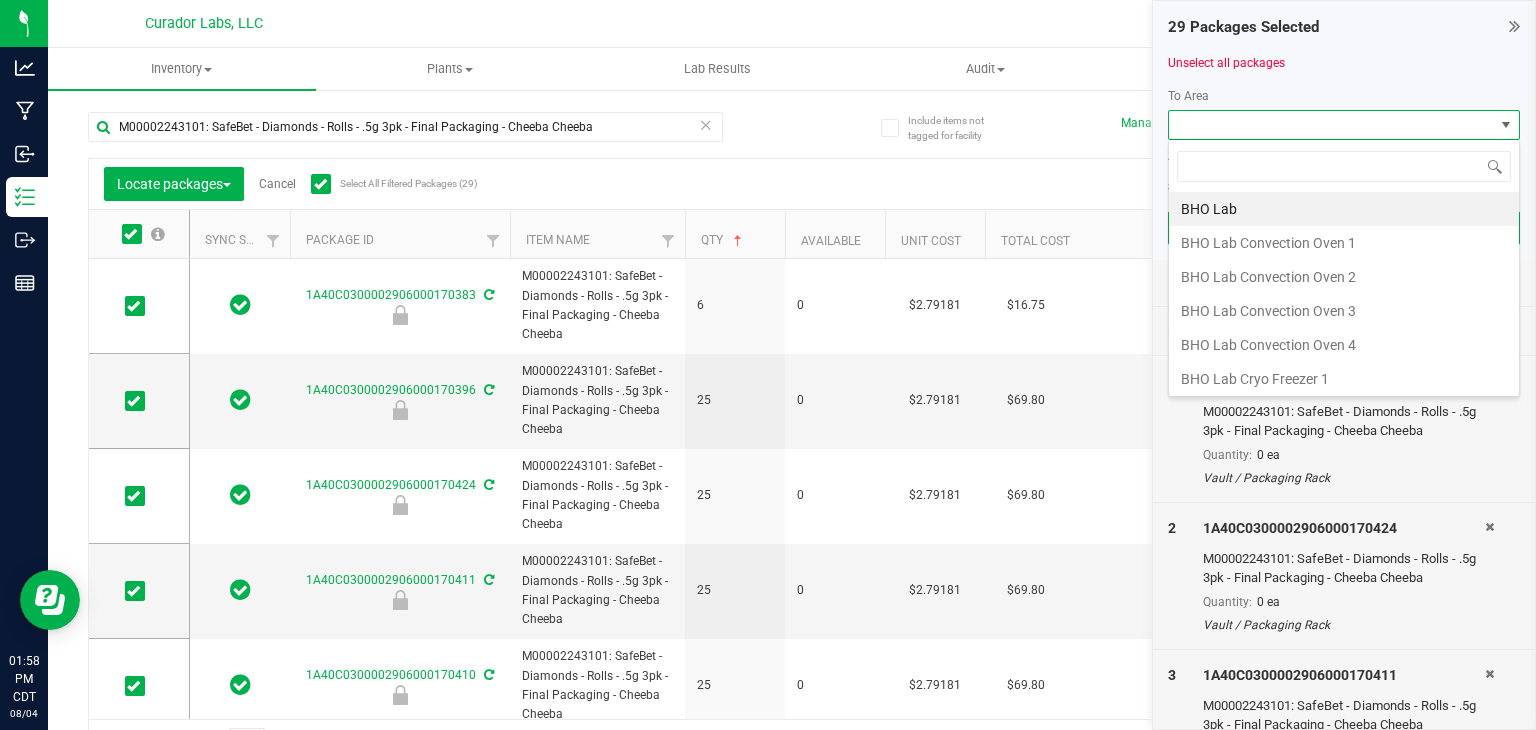 click at bounding box center [1331, 125] 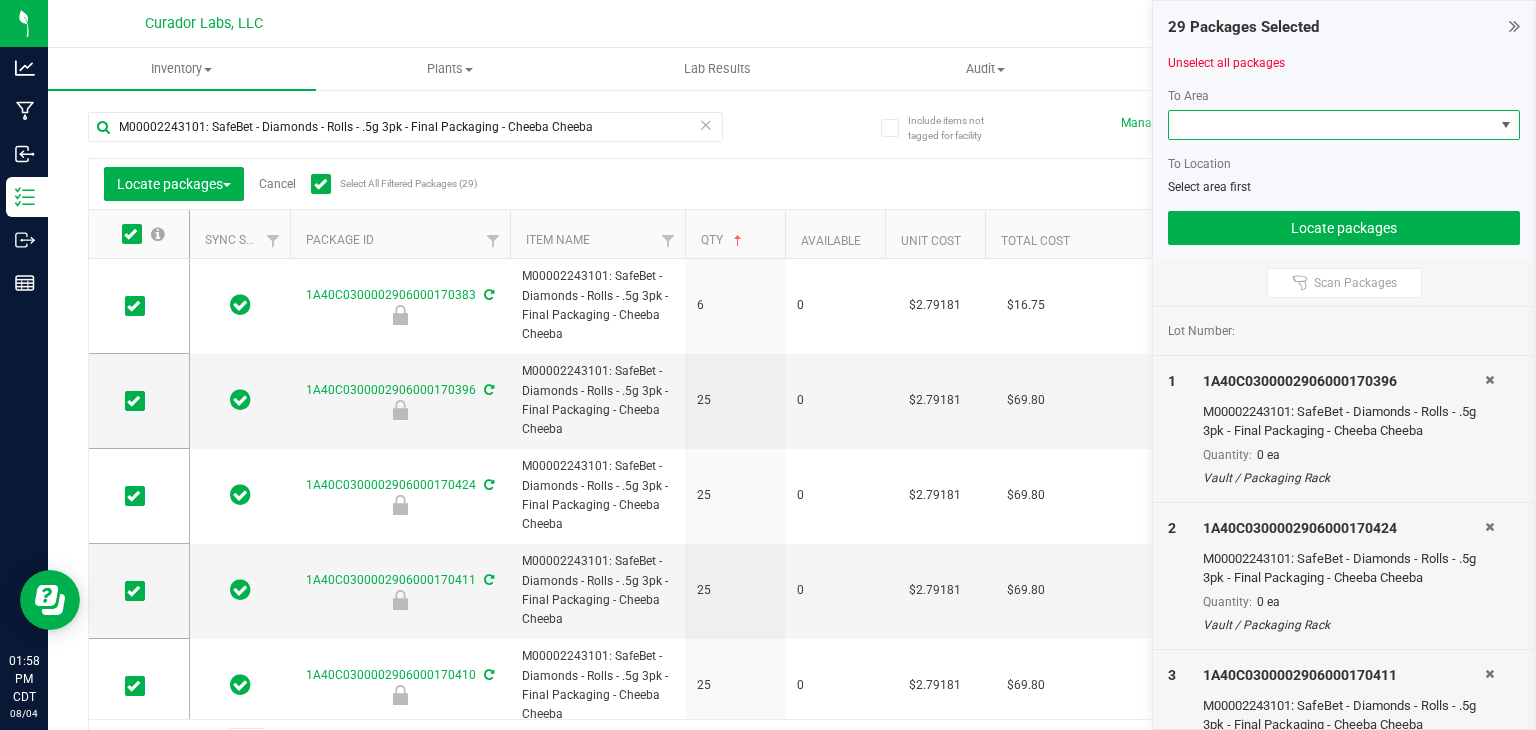 click at bounding box center [1331, 125] 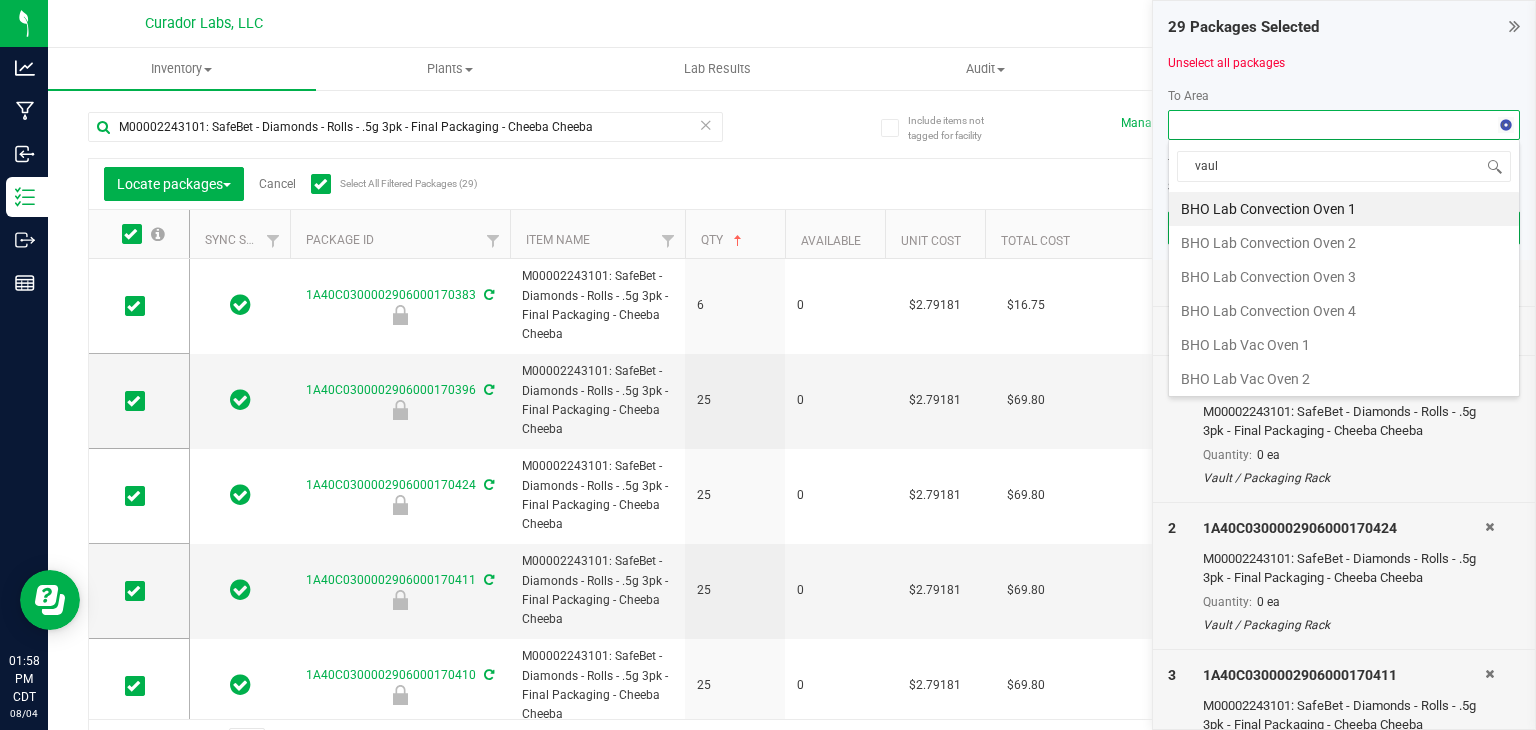 type on "vault" 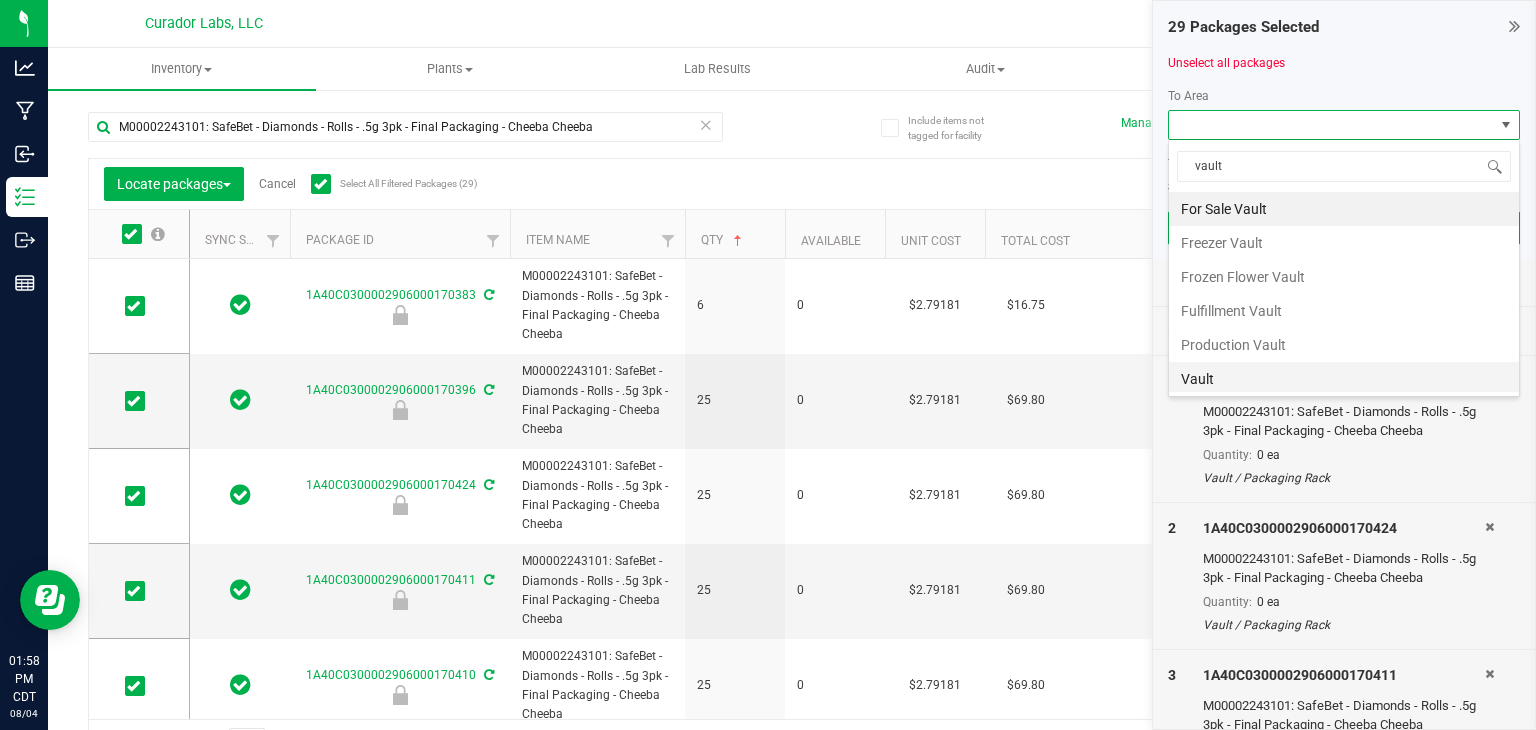 click on "Vault" at bounding box center [1344, 379] 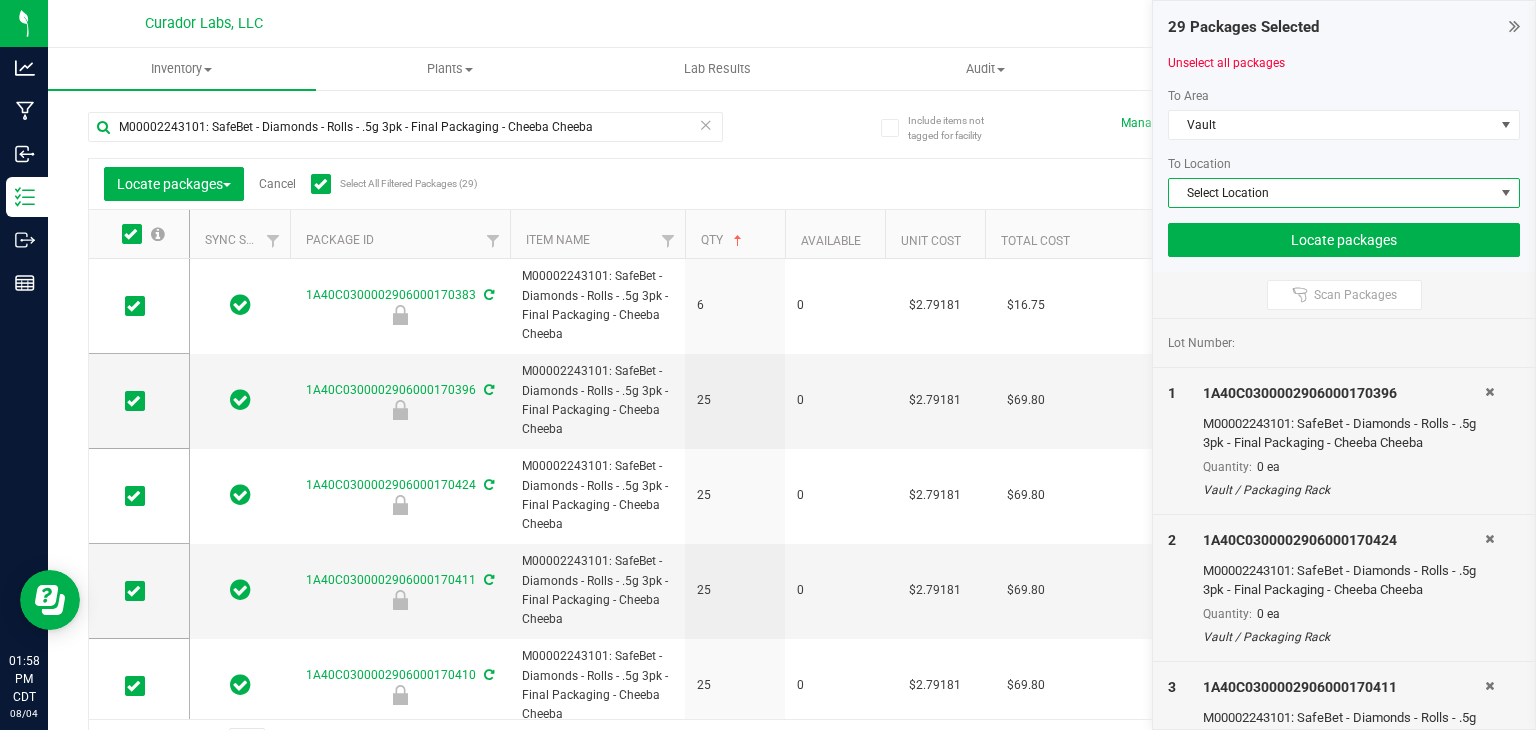 click on "Select Location" at bounding box center (1331, 193) 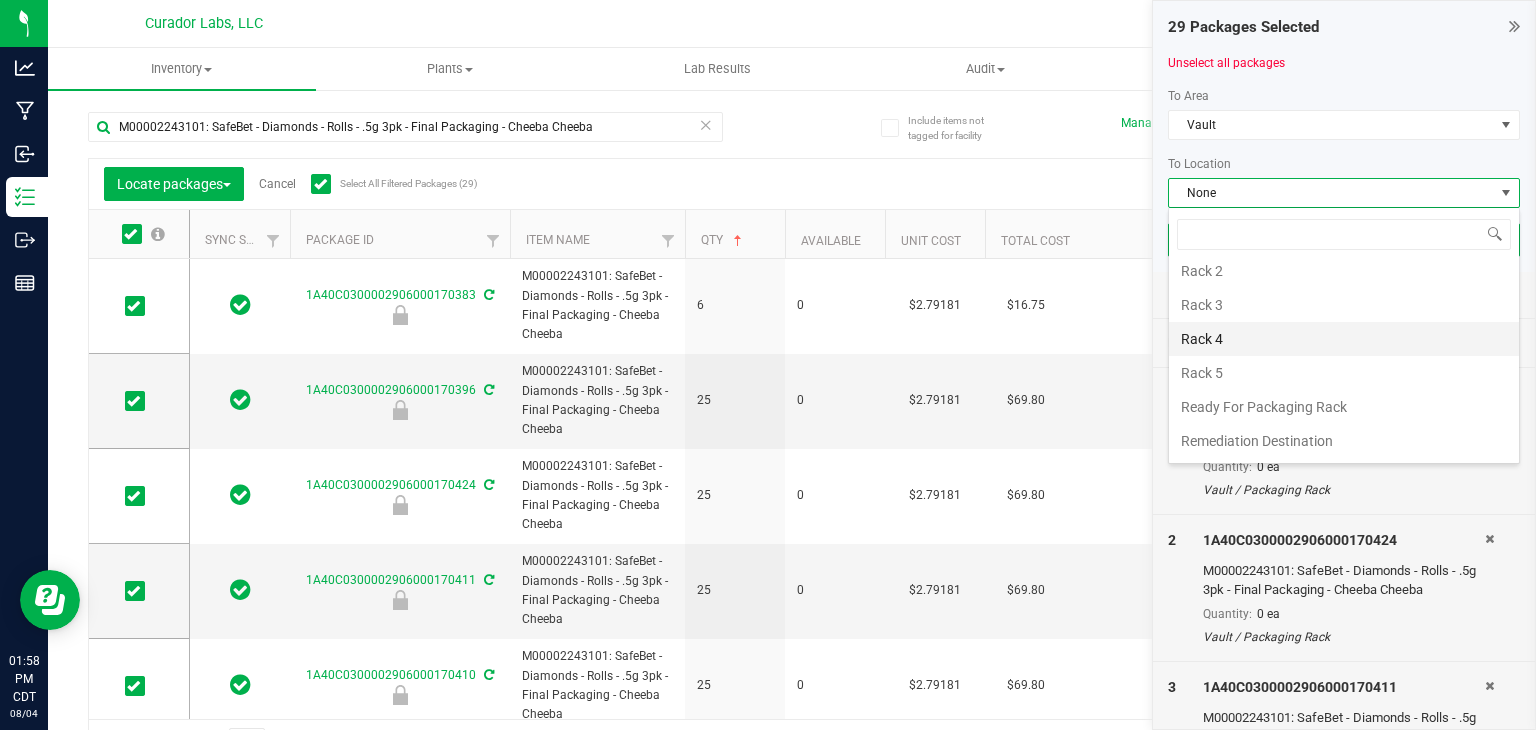 click on "Rack 4" at bounding box center (1344, 339) 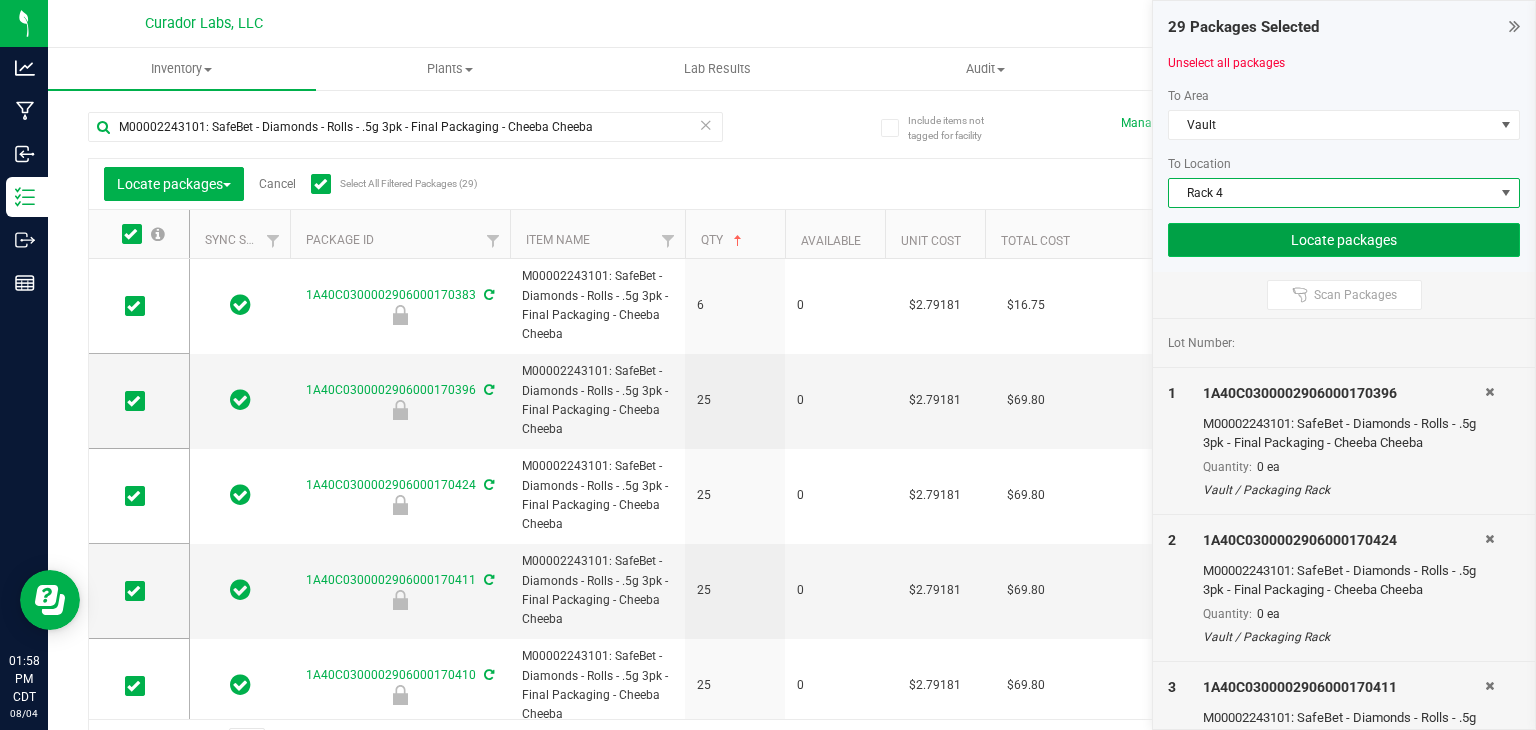 click on "Locate packages" at bounding box center (1344, 240) 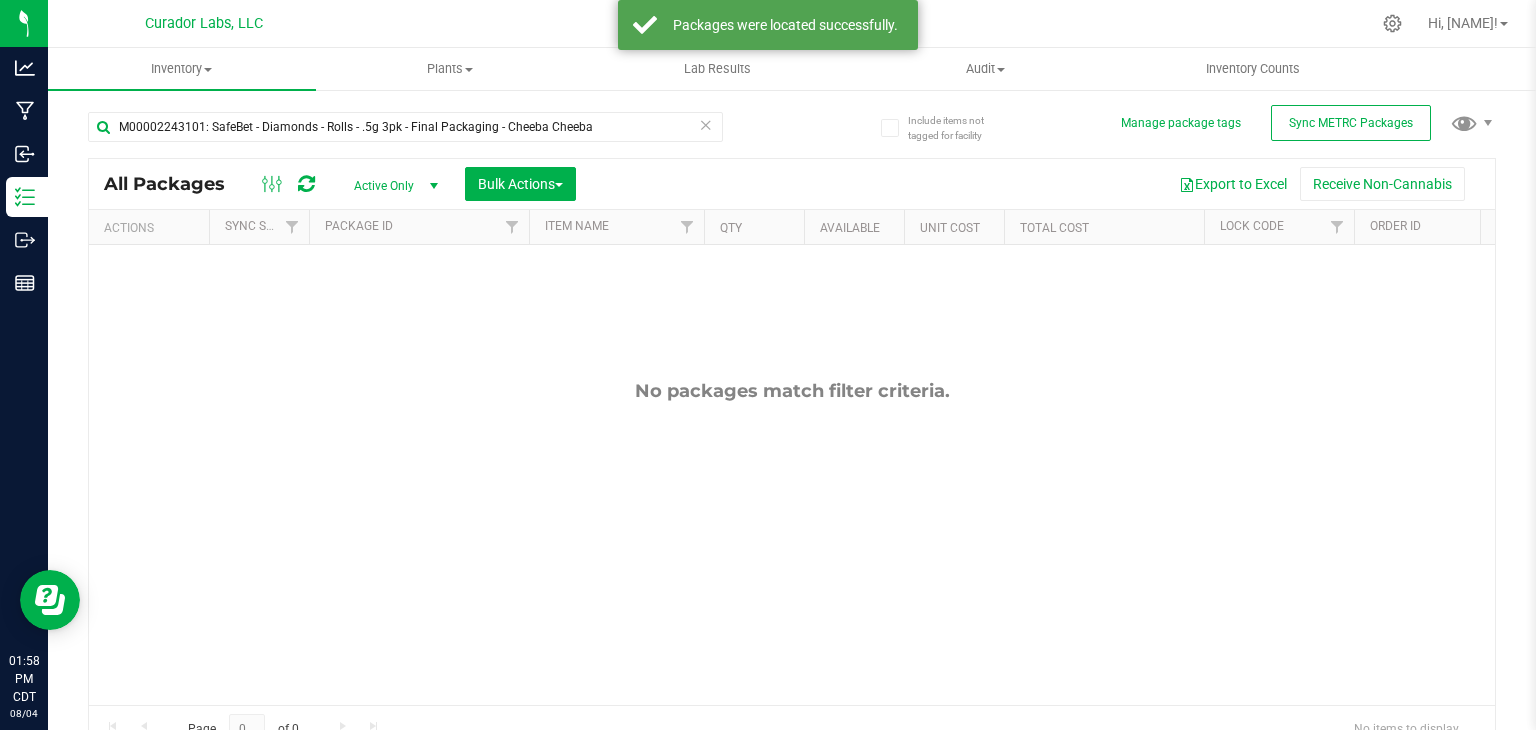 click at bounding box center [706, 124] 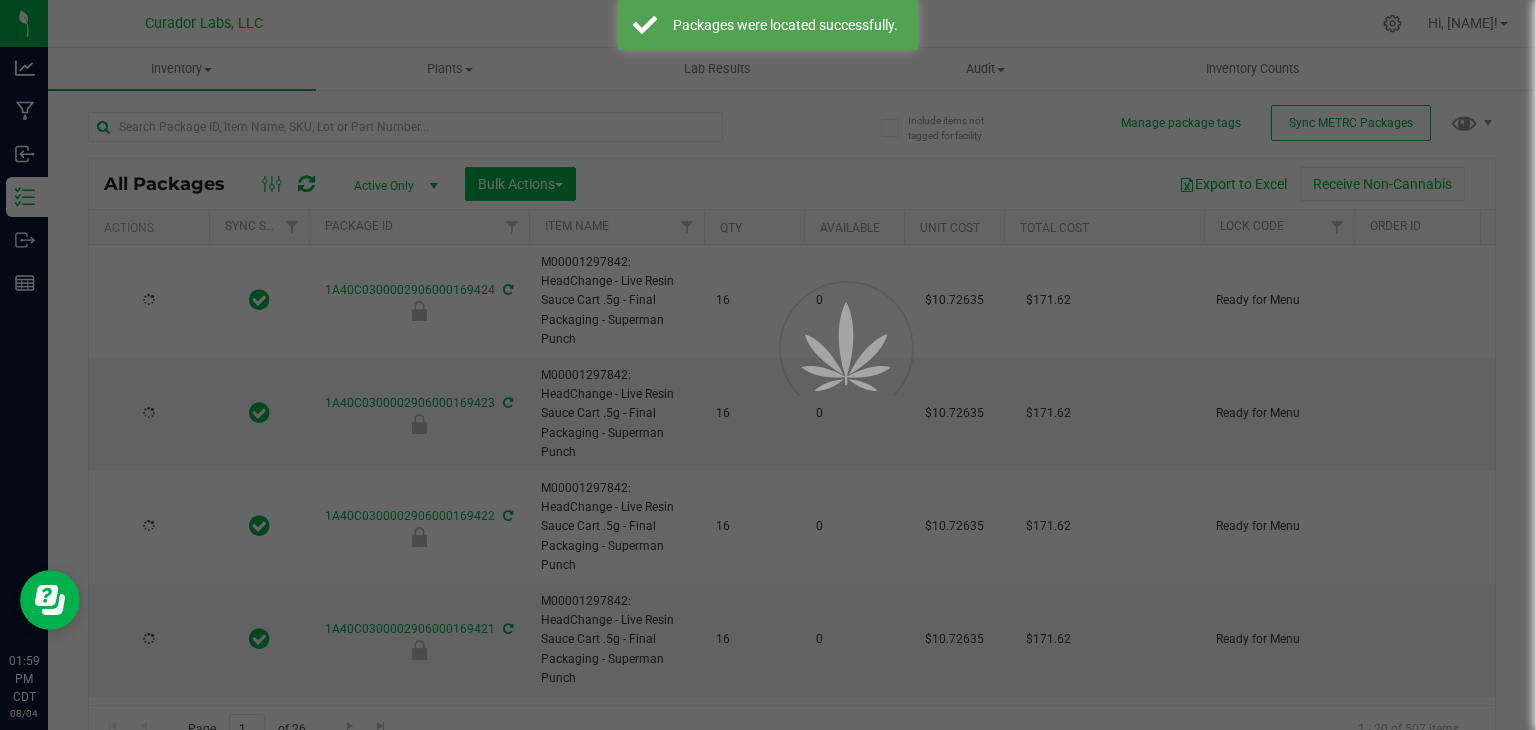 type on "2026-07-29" 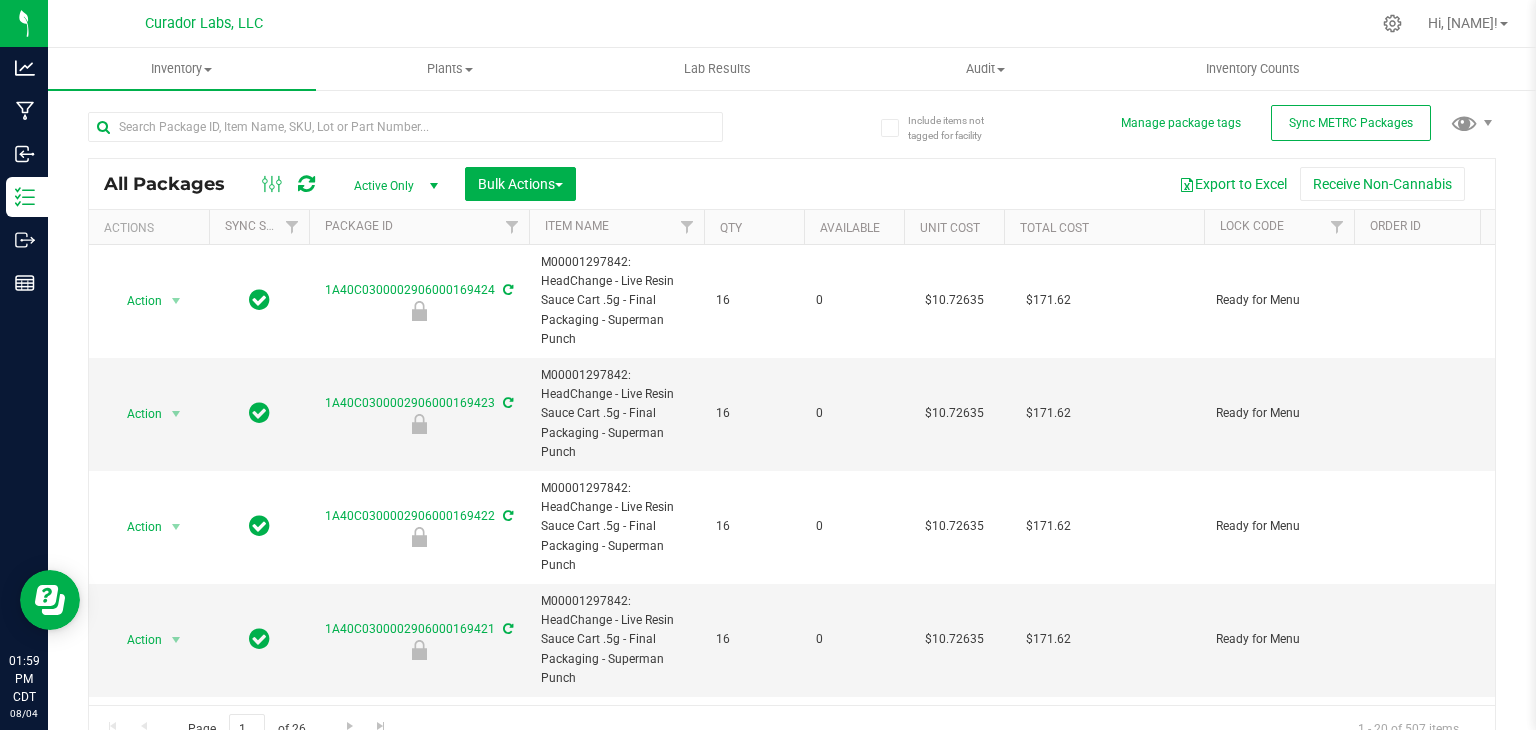 click at bounding box center (440, 126) 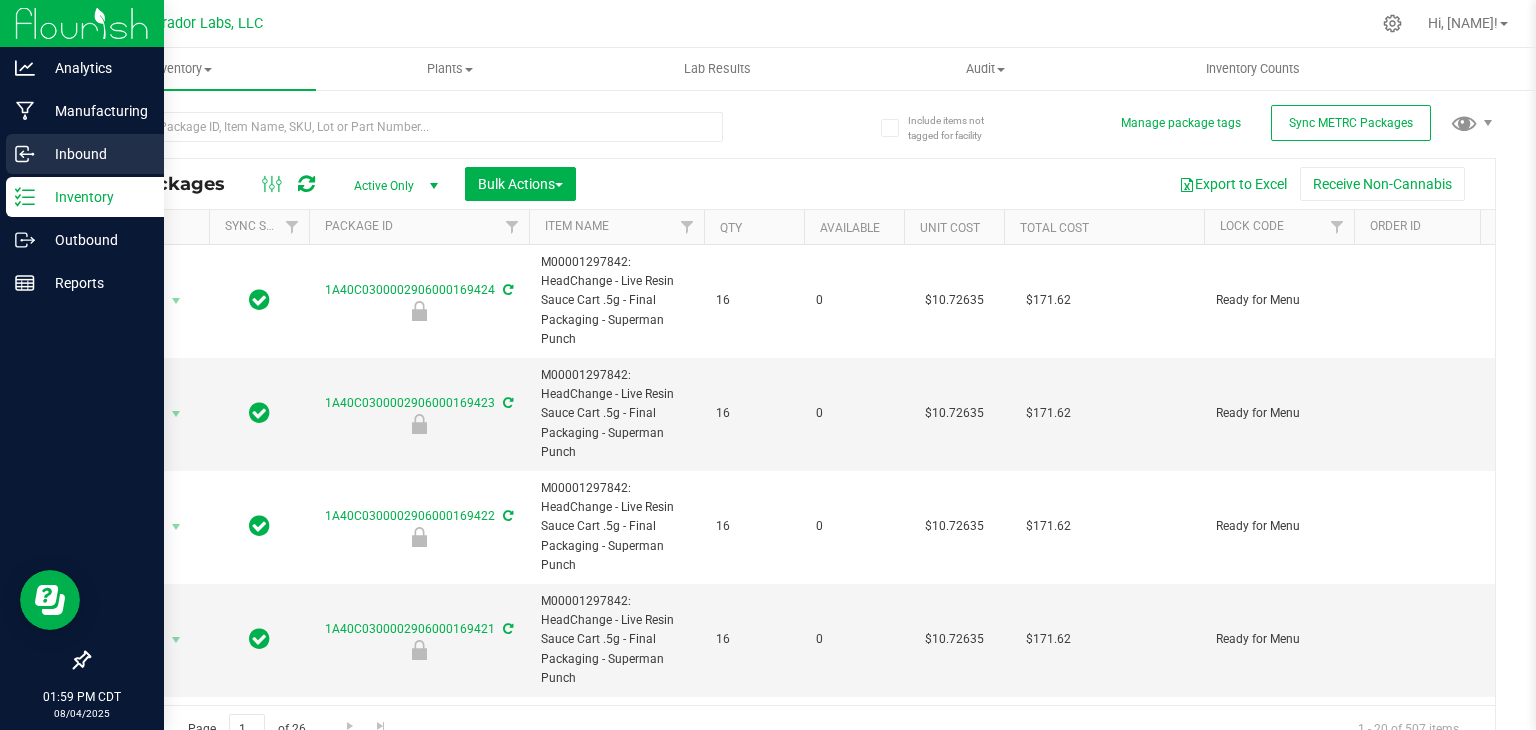 click 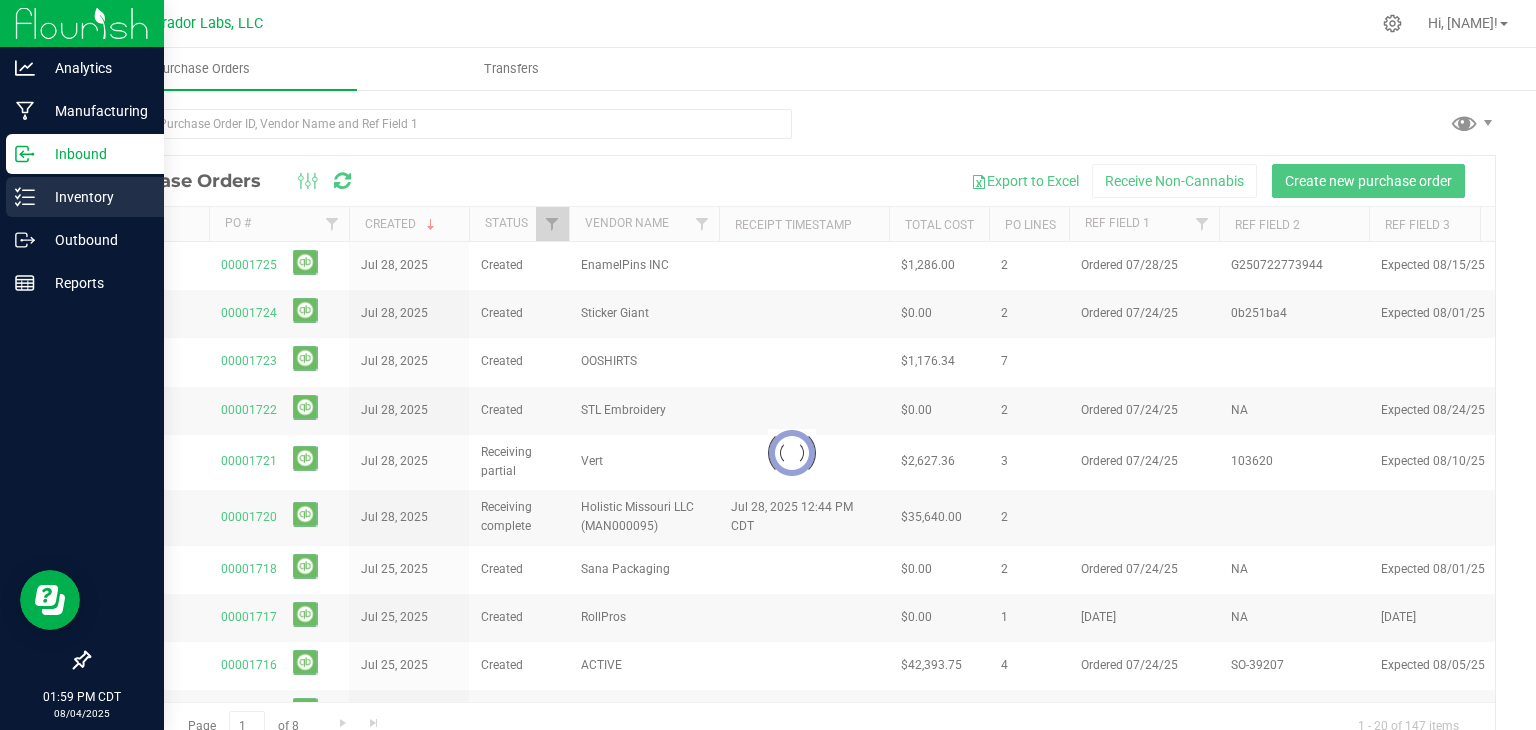 click on "Inventory" at bounding box center [95, 197] 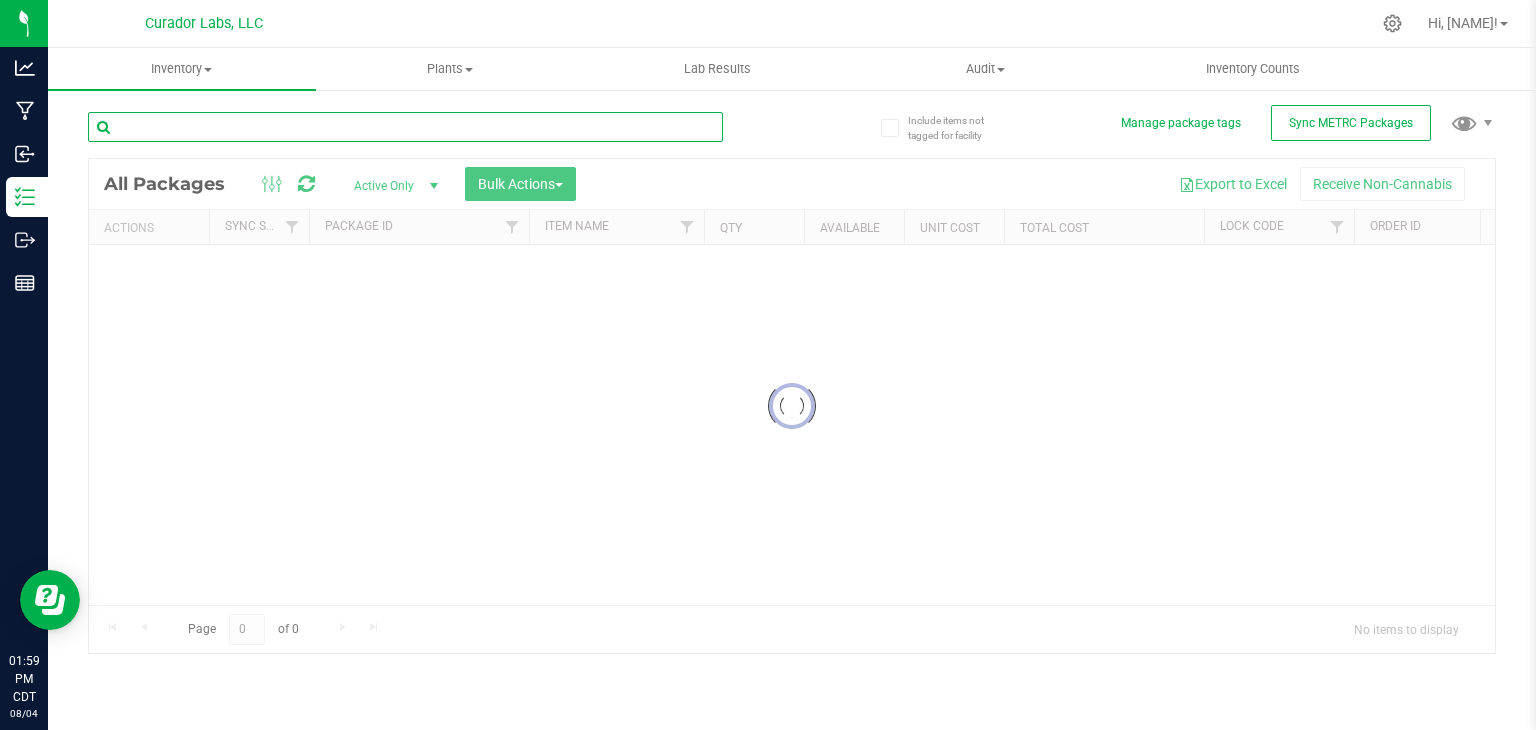 click at bounding box center [405, 127] 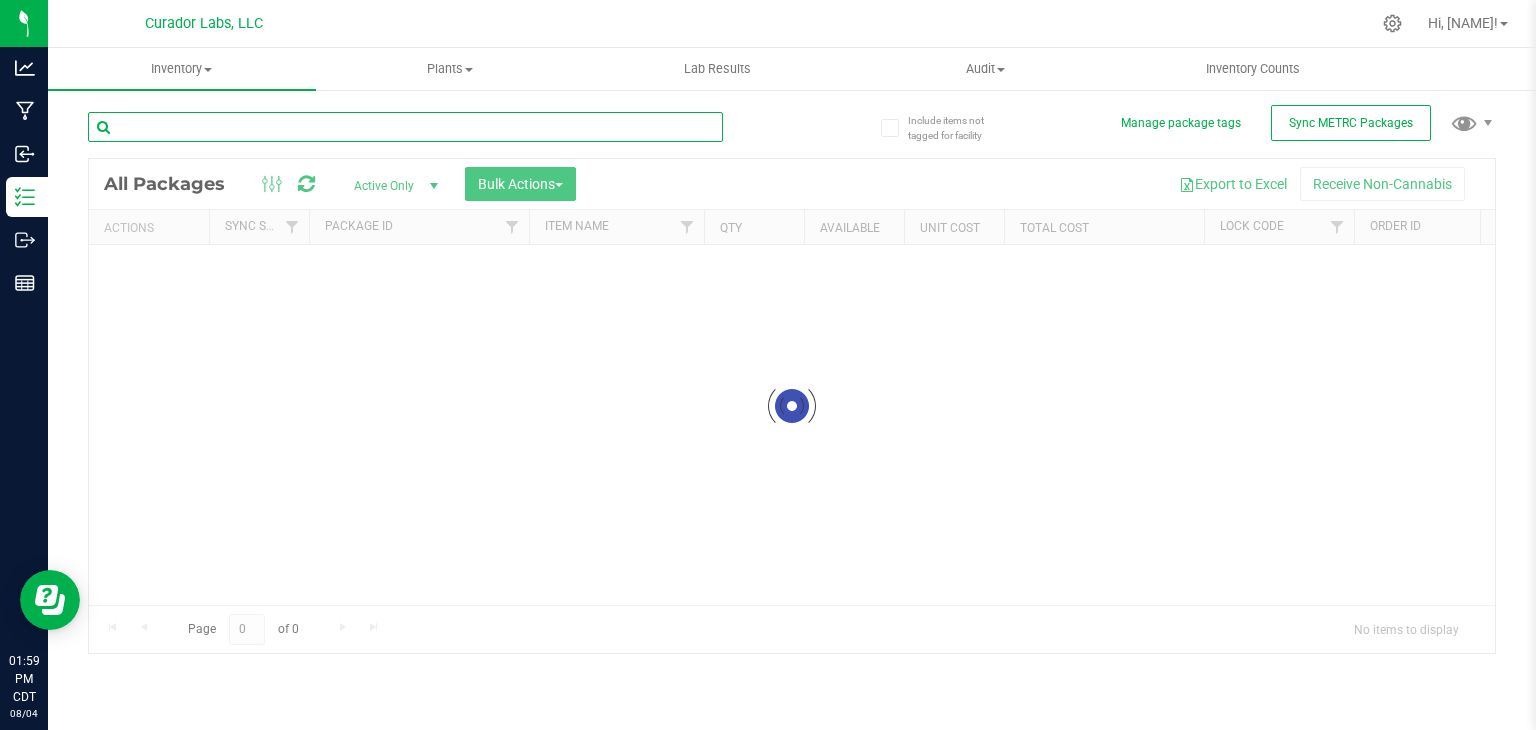 paste on "1A40C0300002906000159439" 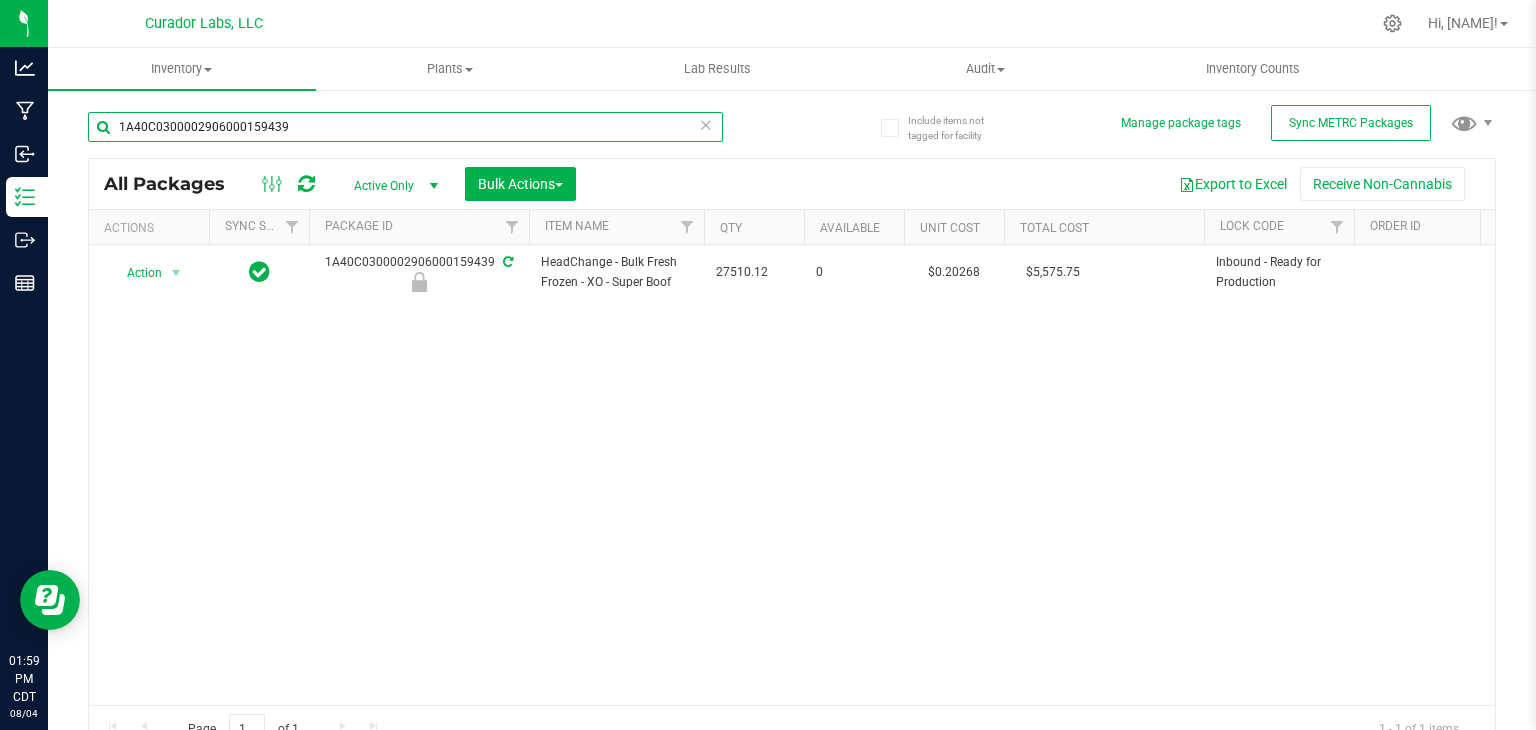 scroll, scrollTop: 0, scrollLeft: 454, axis: horizontal 